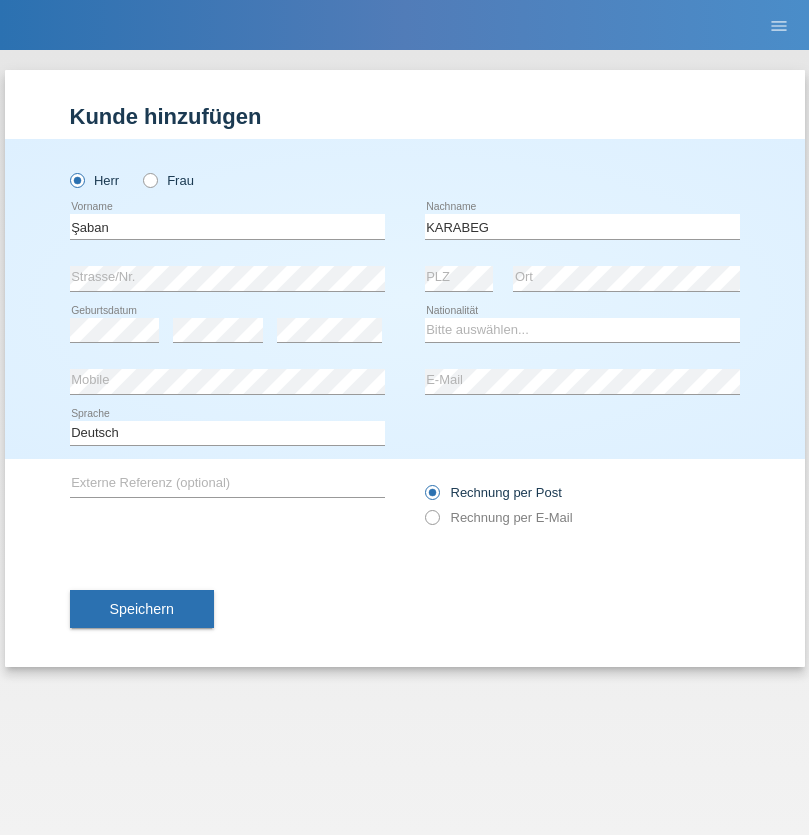 scroll, scrollTop: 0, scrollLeft: 0, axis: both 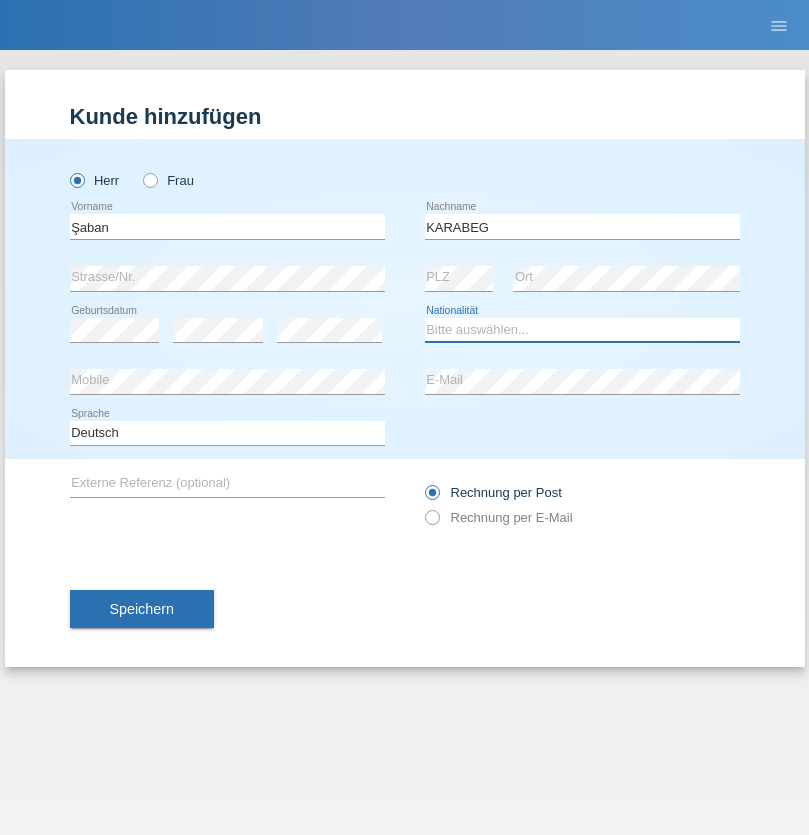 select on "TR" 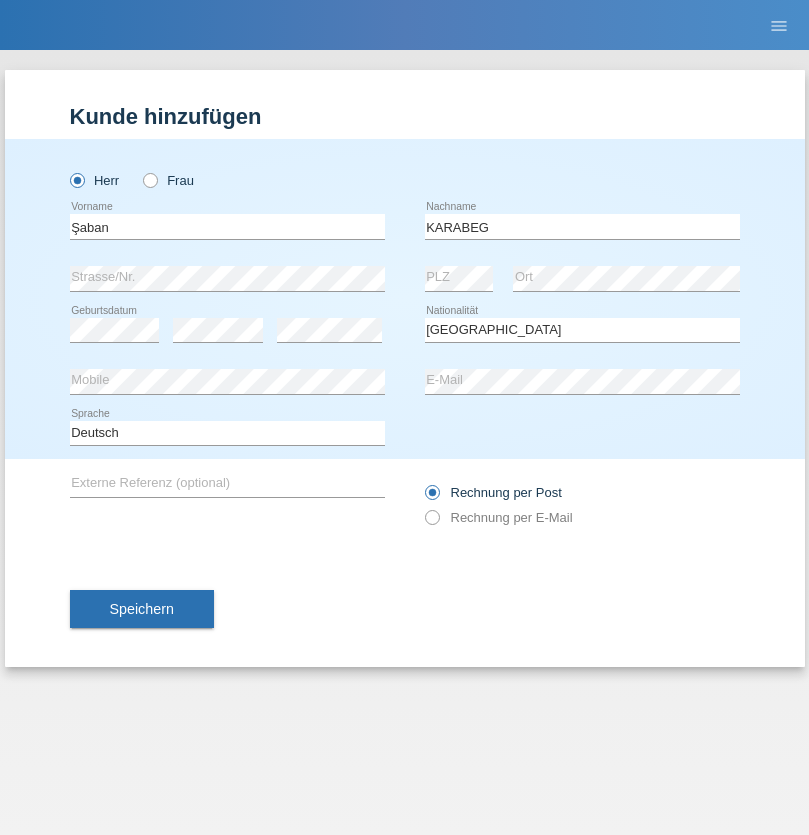 select on "C" 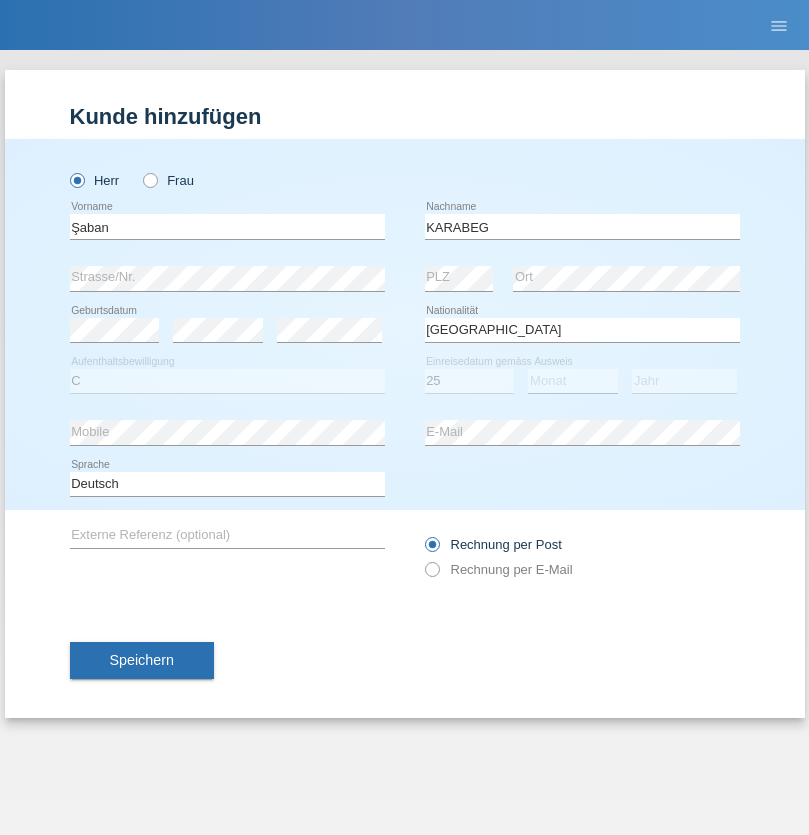 select on "09" 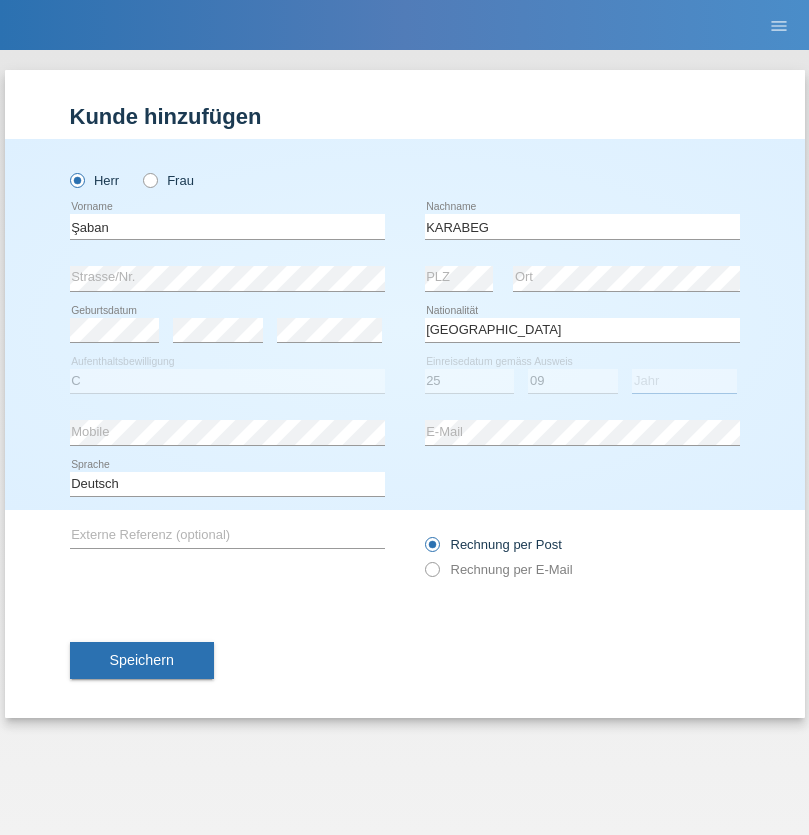 select on "2021" 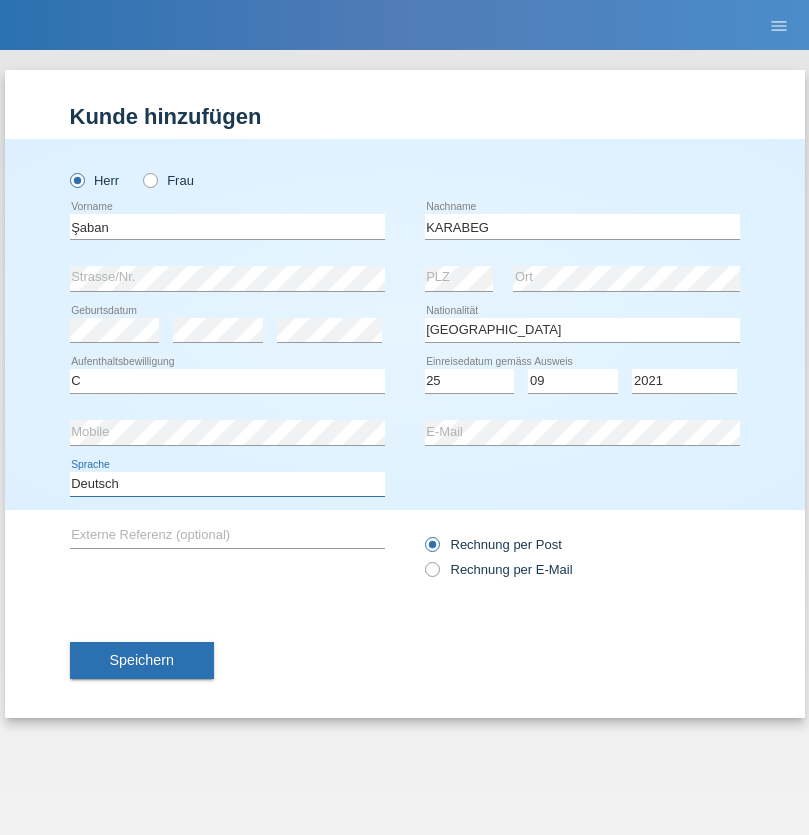 select on "en" 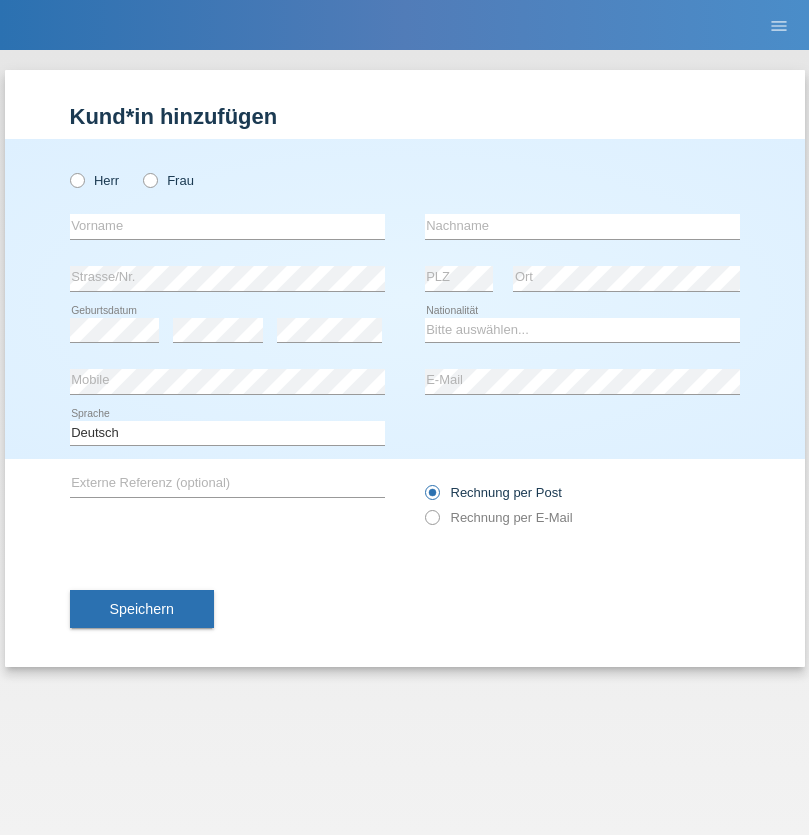 scroll, scrollTop: 0, scrollLeft: 0, axis: both 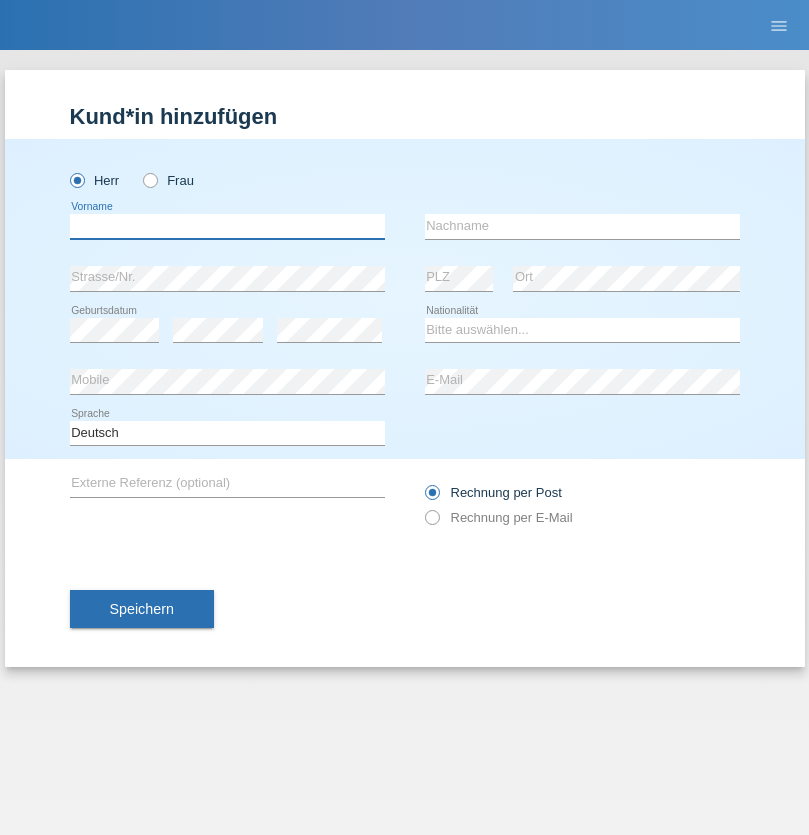 click at bounding box center (227, 226) 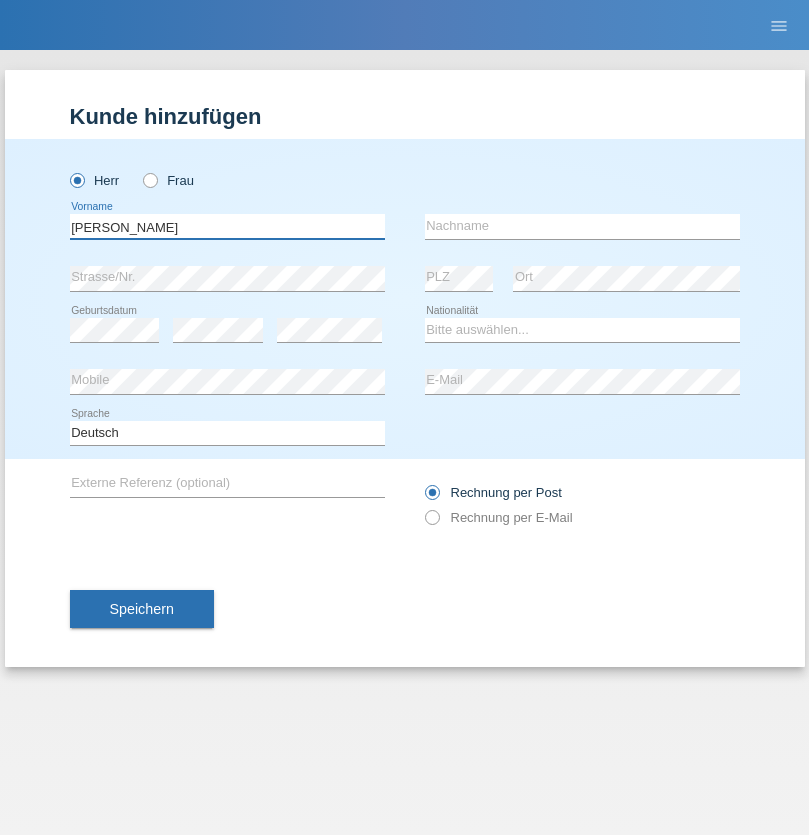 type on "[PERSON_NAME]" 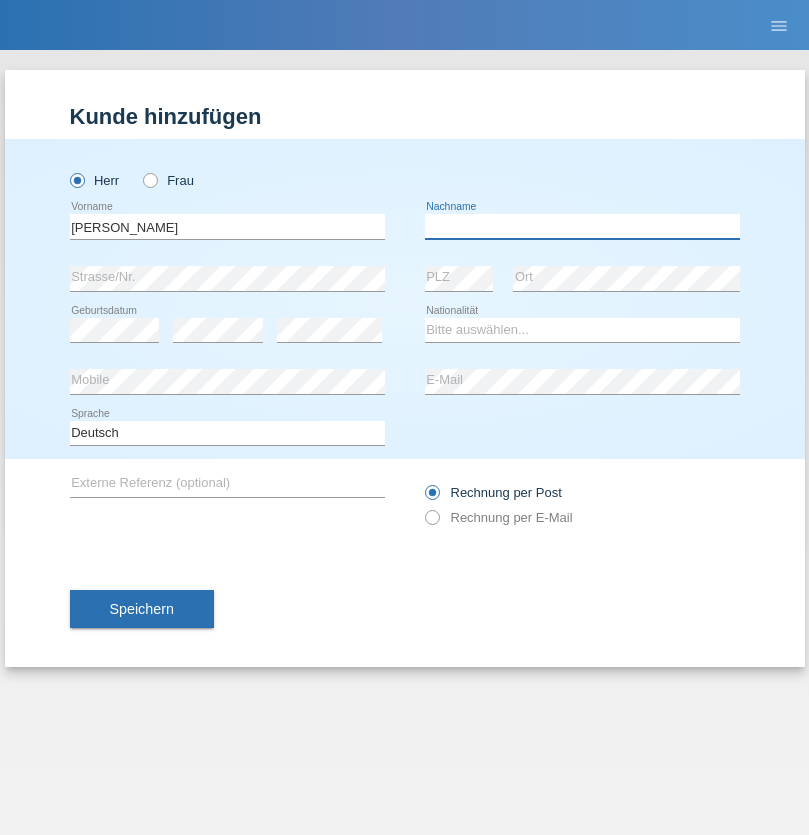 click at bounding box center (582, 226) 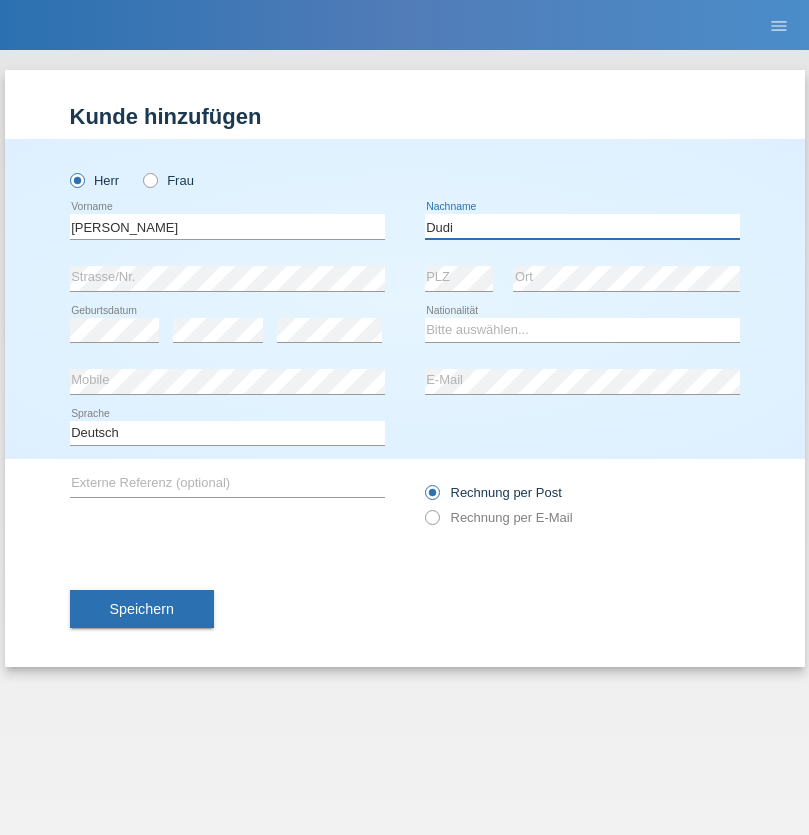 type on "Dudi" 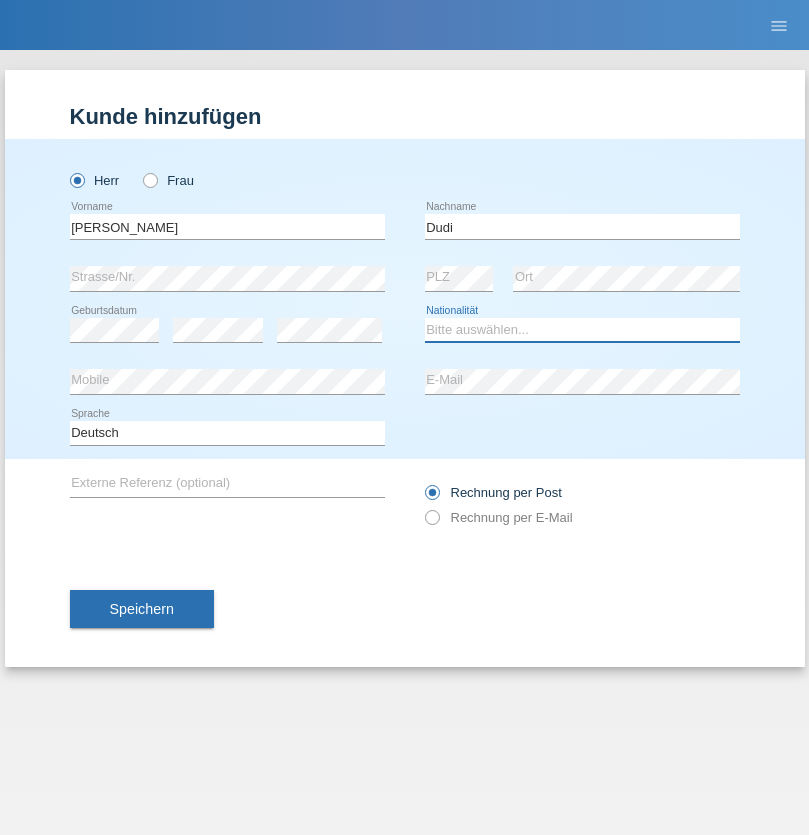 select on "SK" 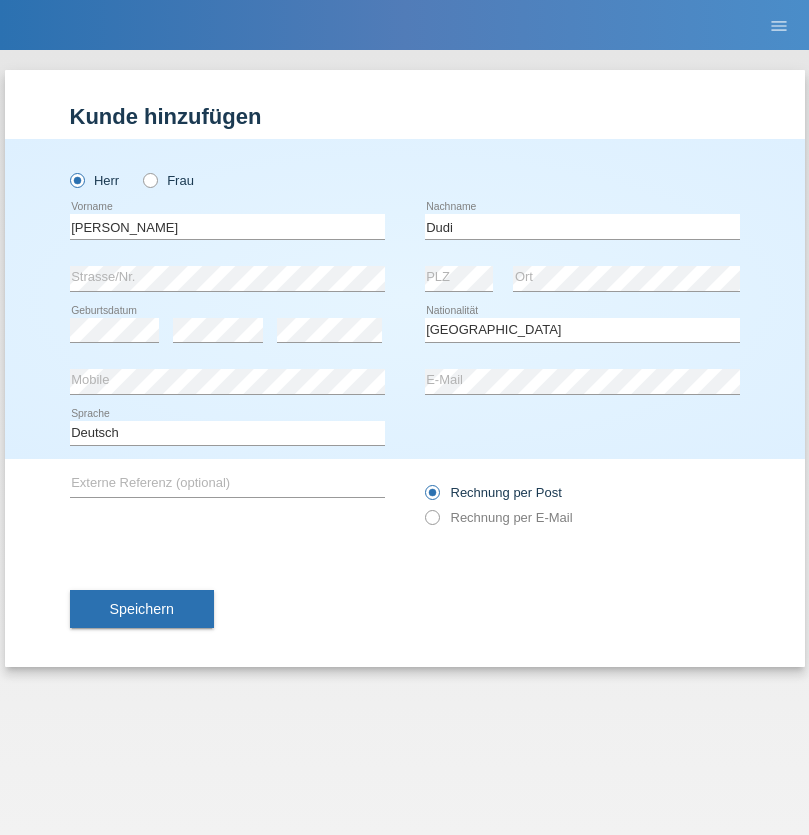 select on "C" 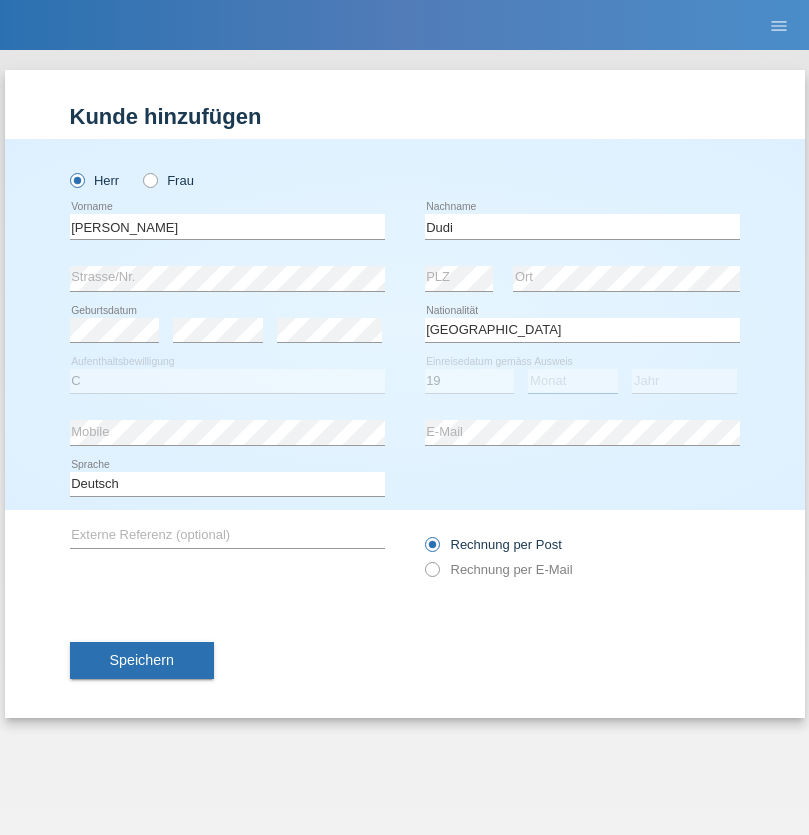 select on "06" 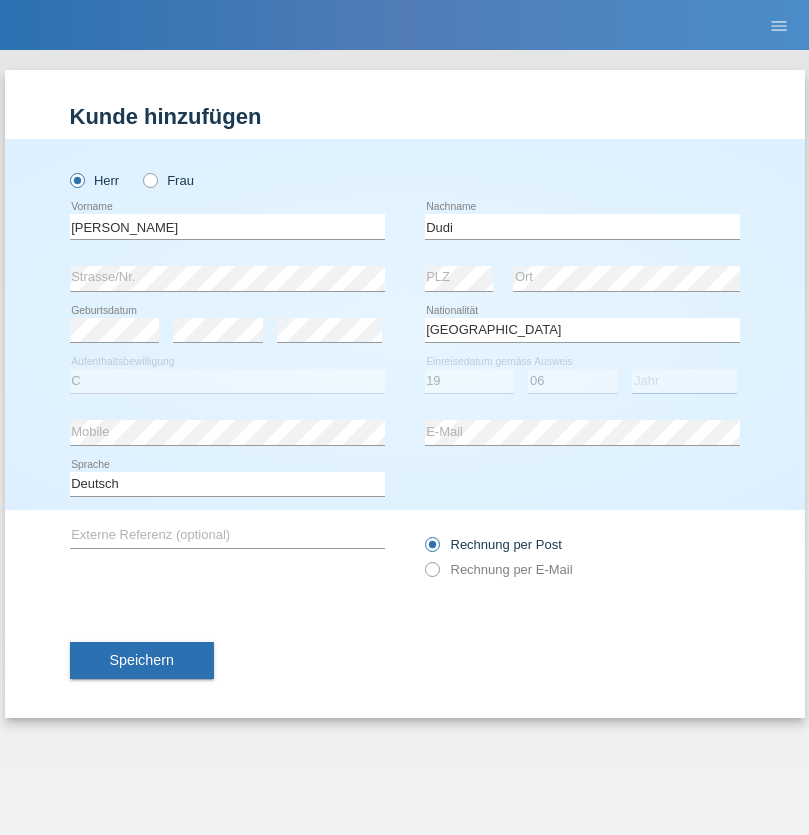 select on "2021" 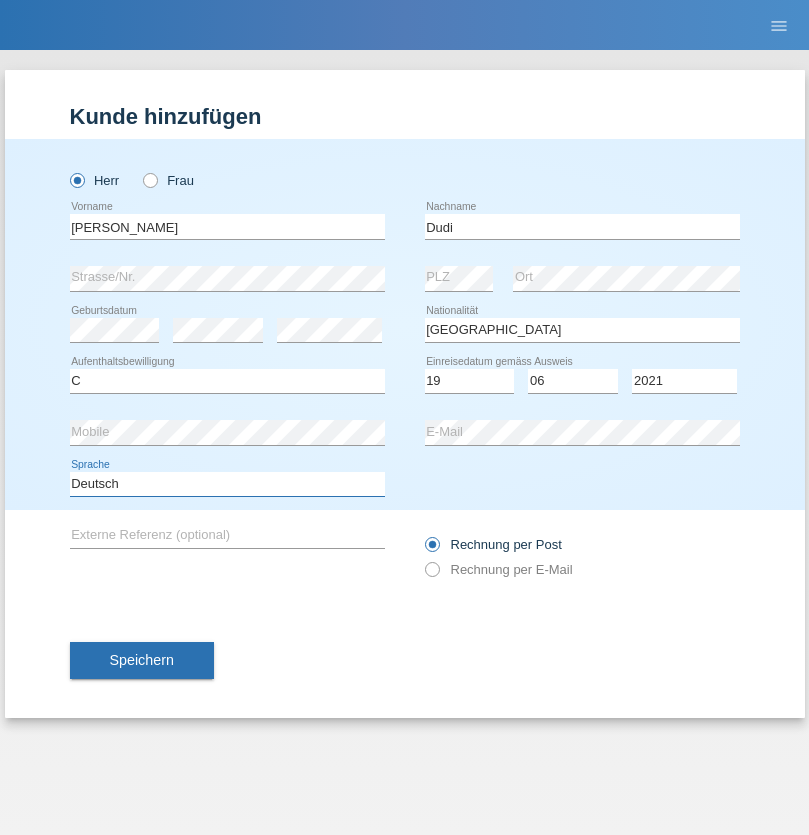 select on "en" 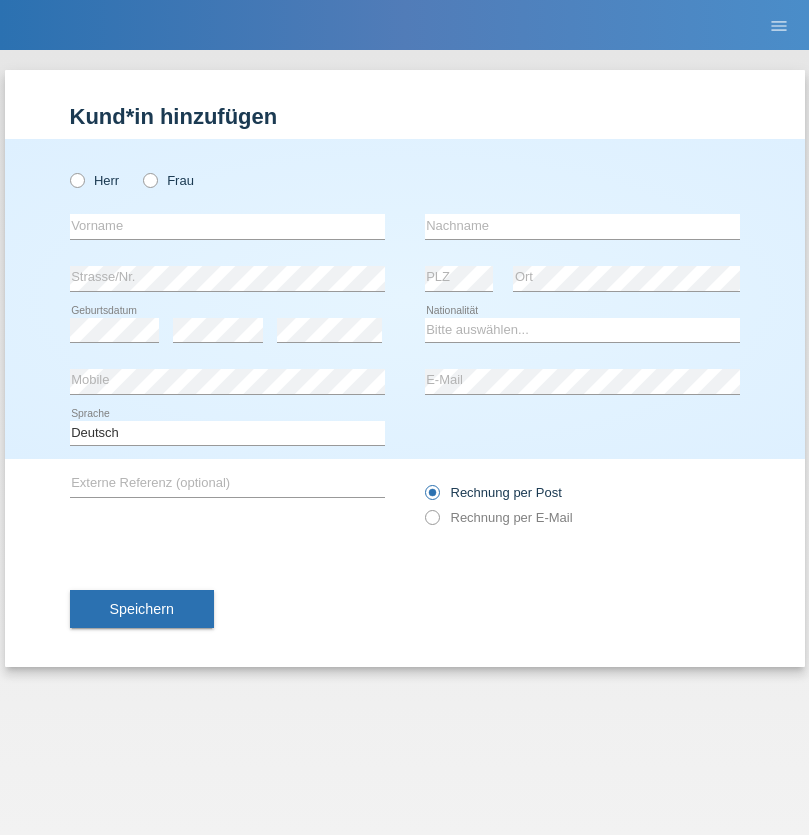 scroll, scrollTop: 0, scrollLeft: 0, axis: both 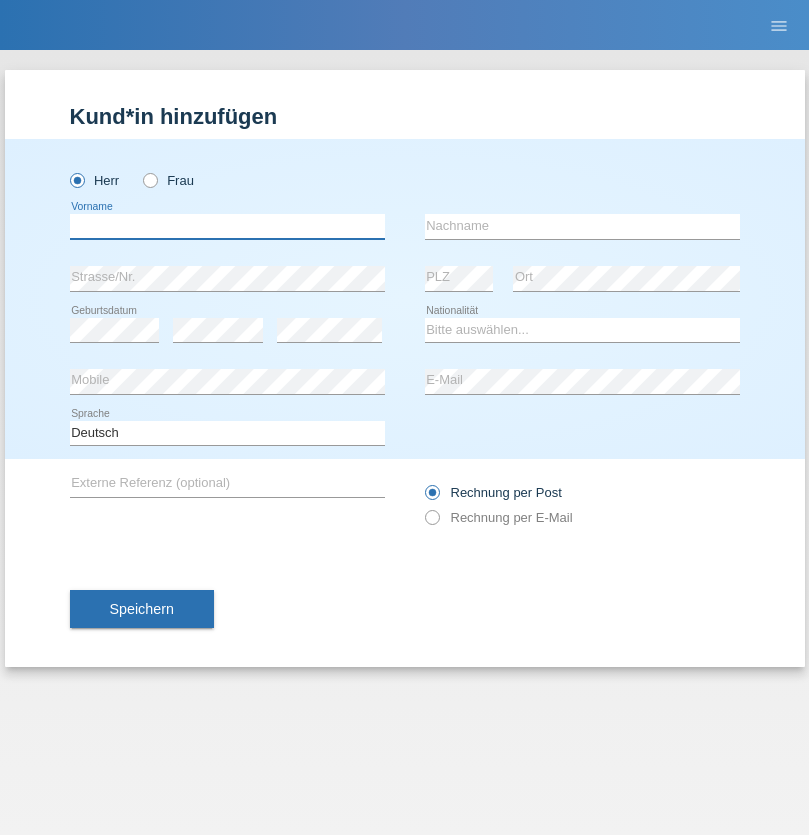 click at bounding box center (227, 226) 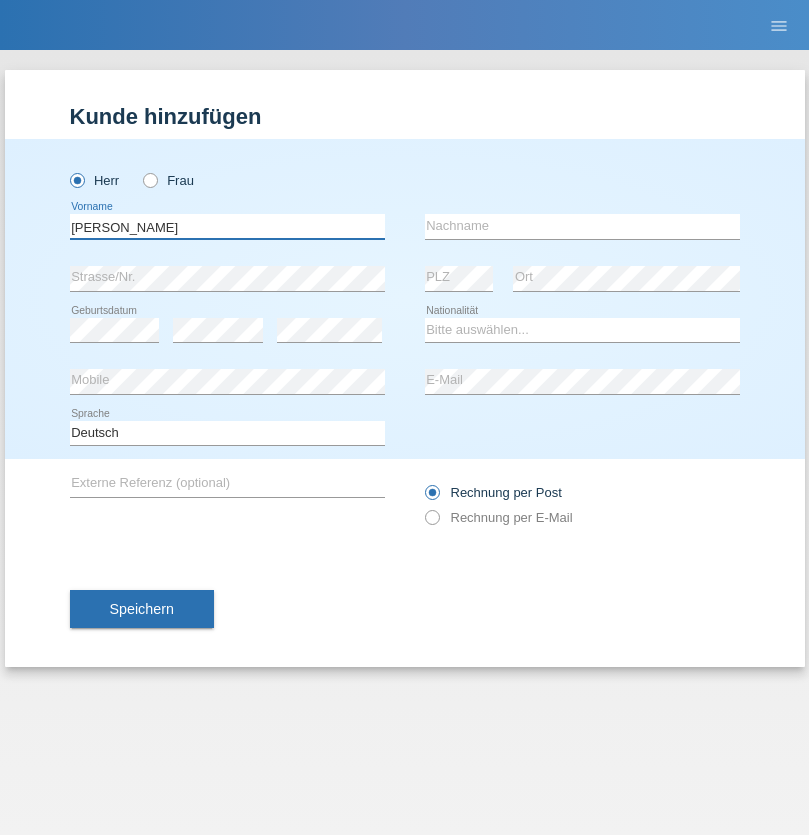 type on "[PERSON_NAME]" 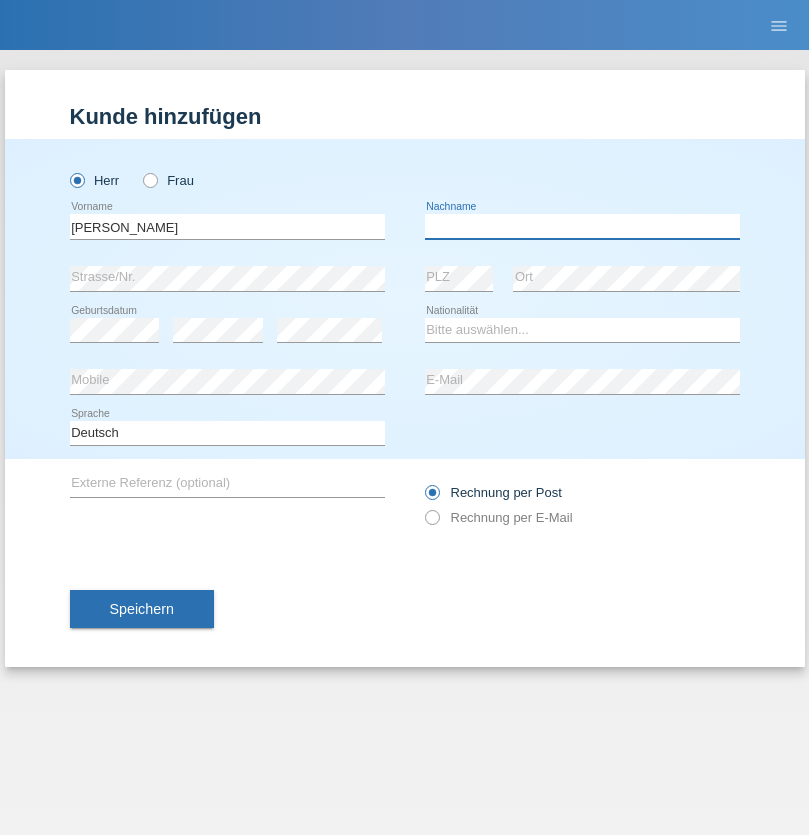 click at bounding box center [582, 226] 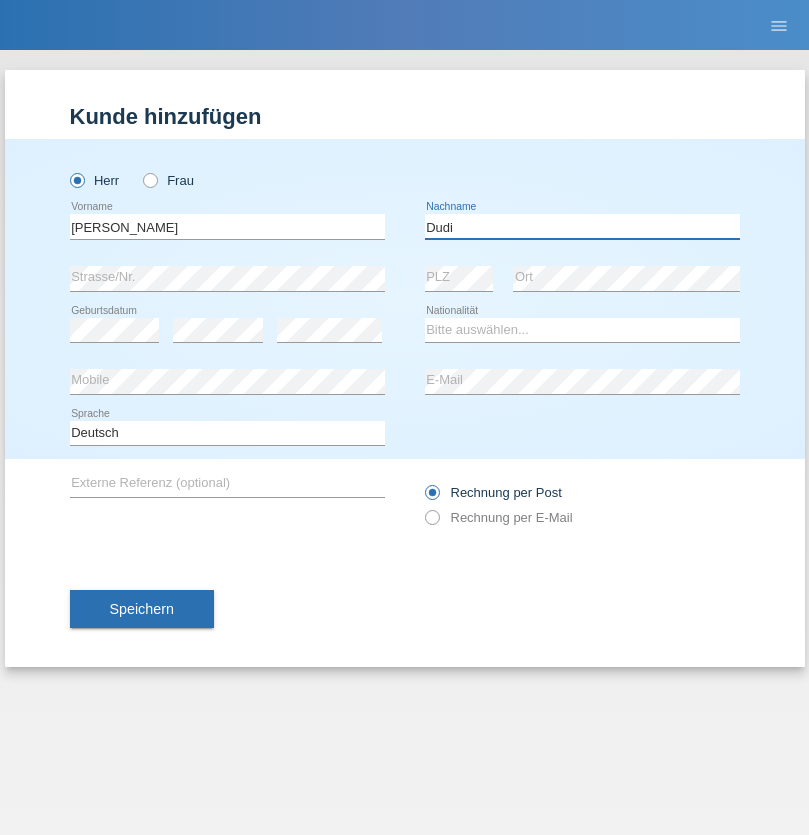 type on "Dudi" 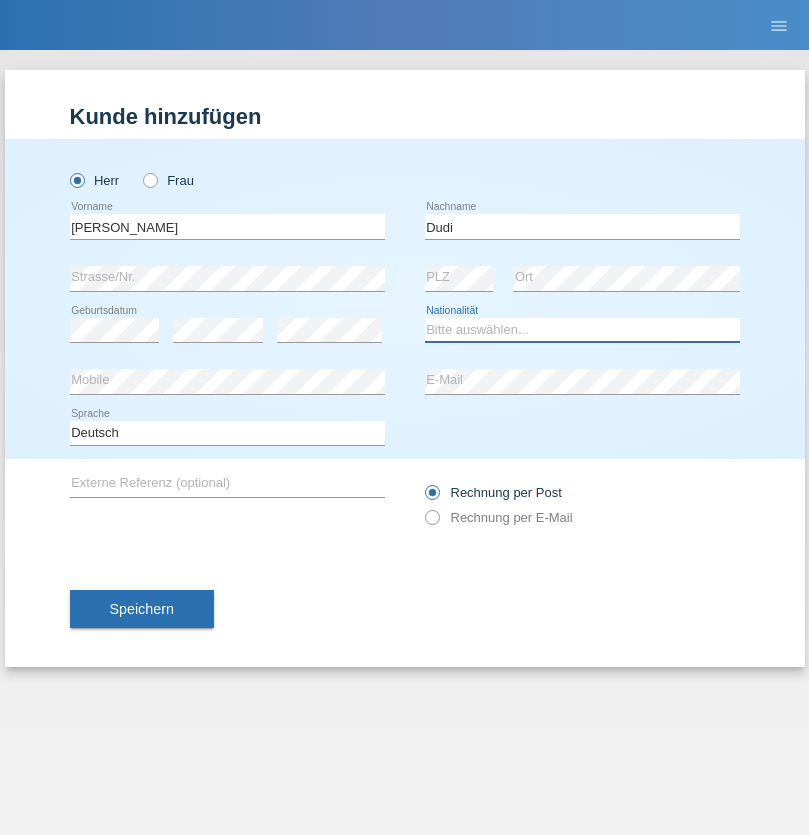 select on "SK" 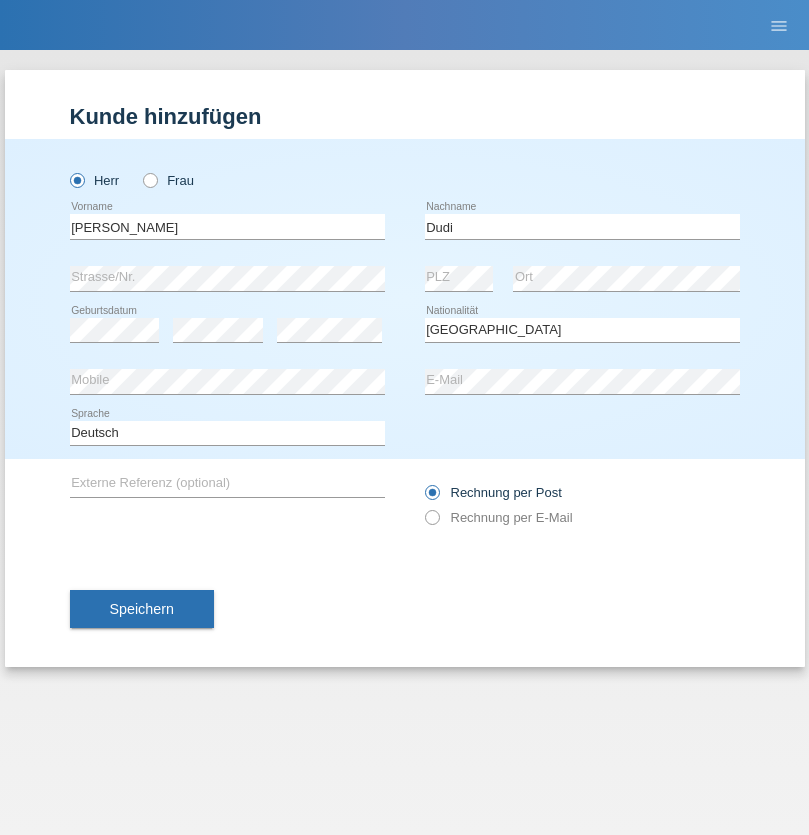 select on "C" 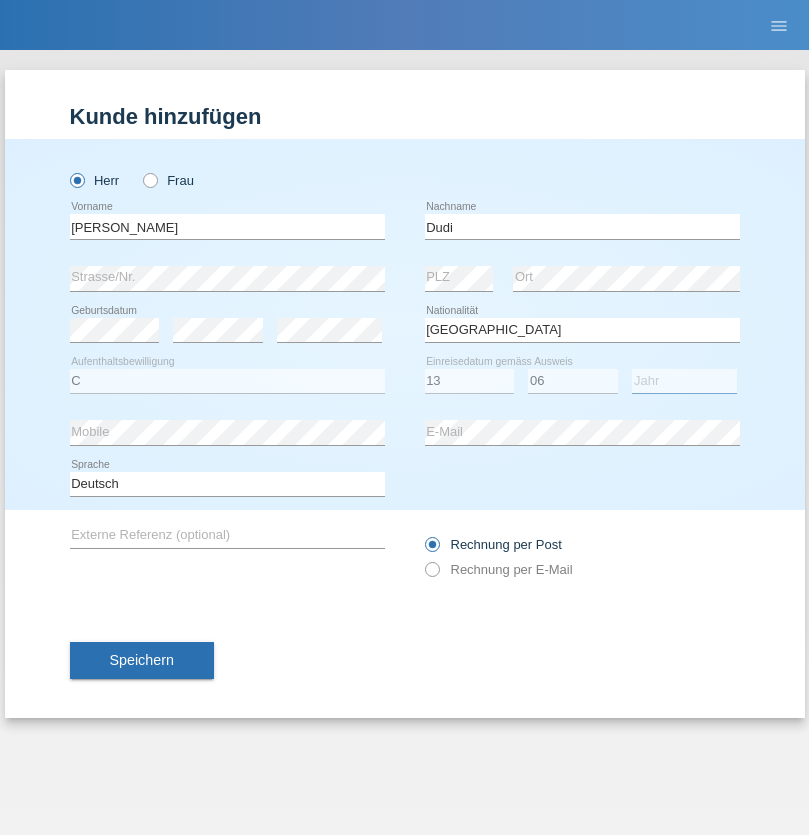 select on "2021" 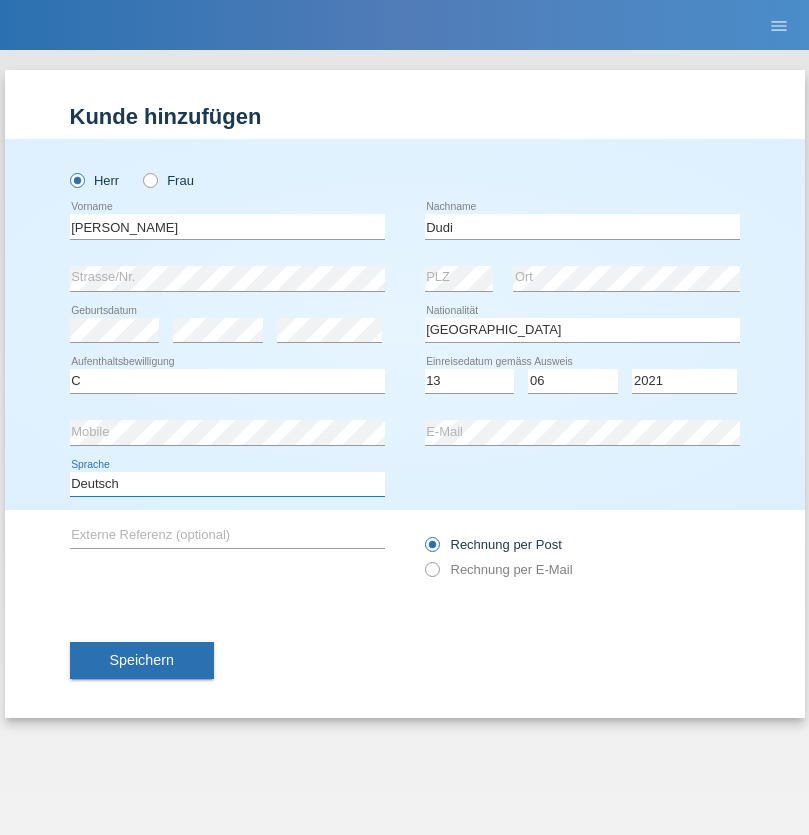 select on "en" 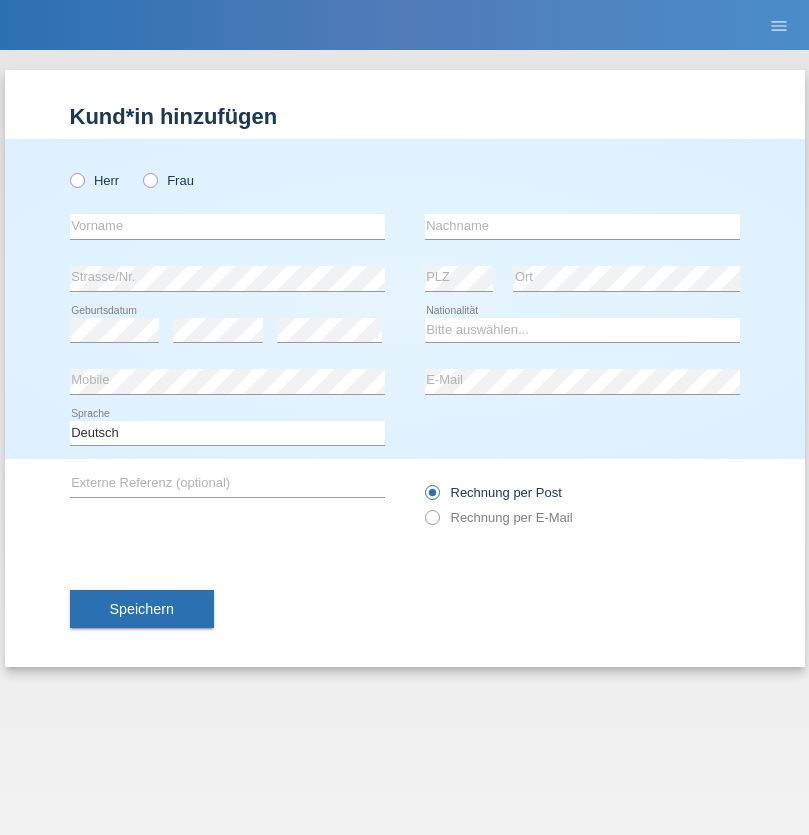 scroll, scrollTop: 0, scrollLeft: 0, axis: both 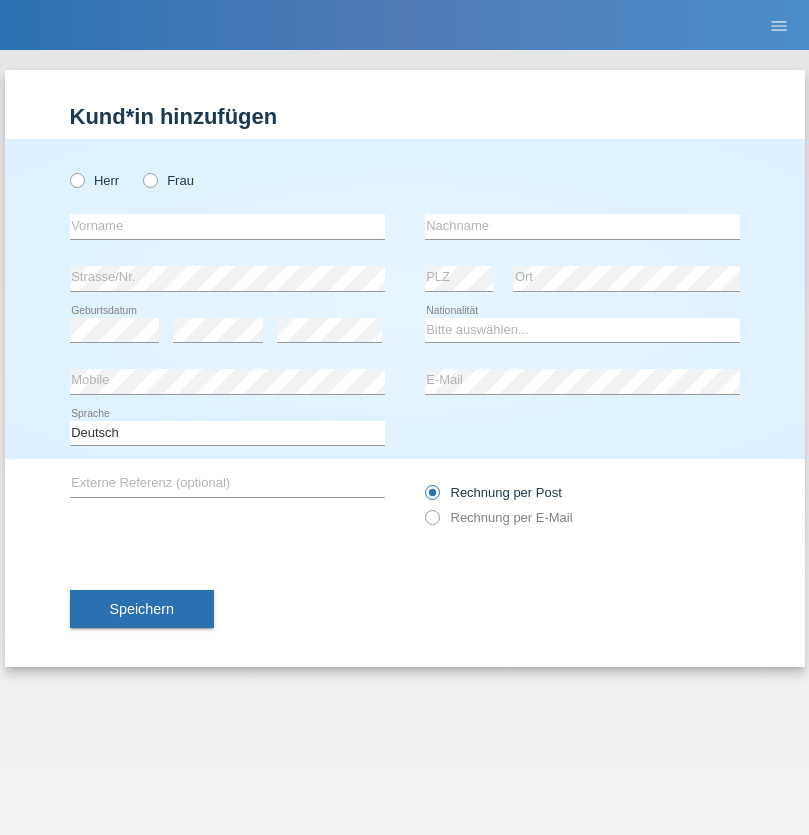 radio on "true" 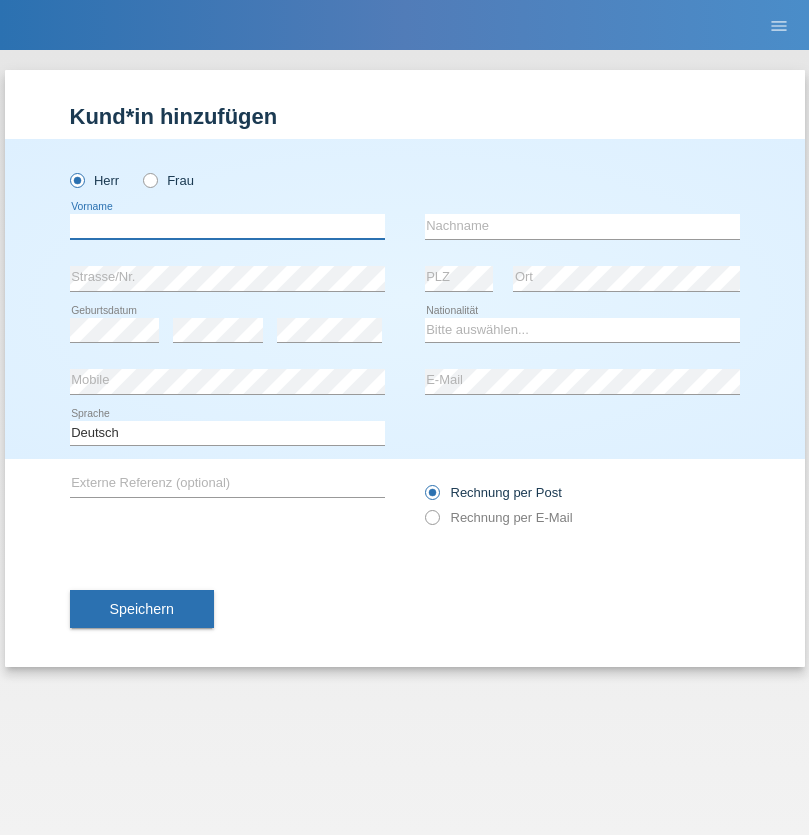 click at bounding box center (227, 226) 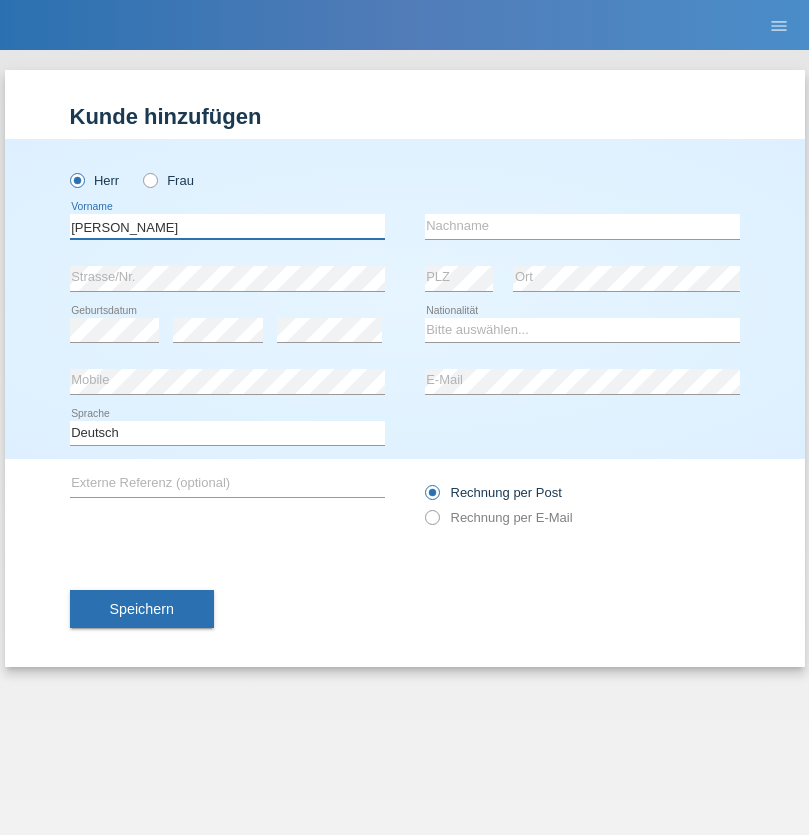 type on "[PERSON_NAME]" 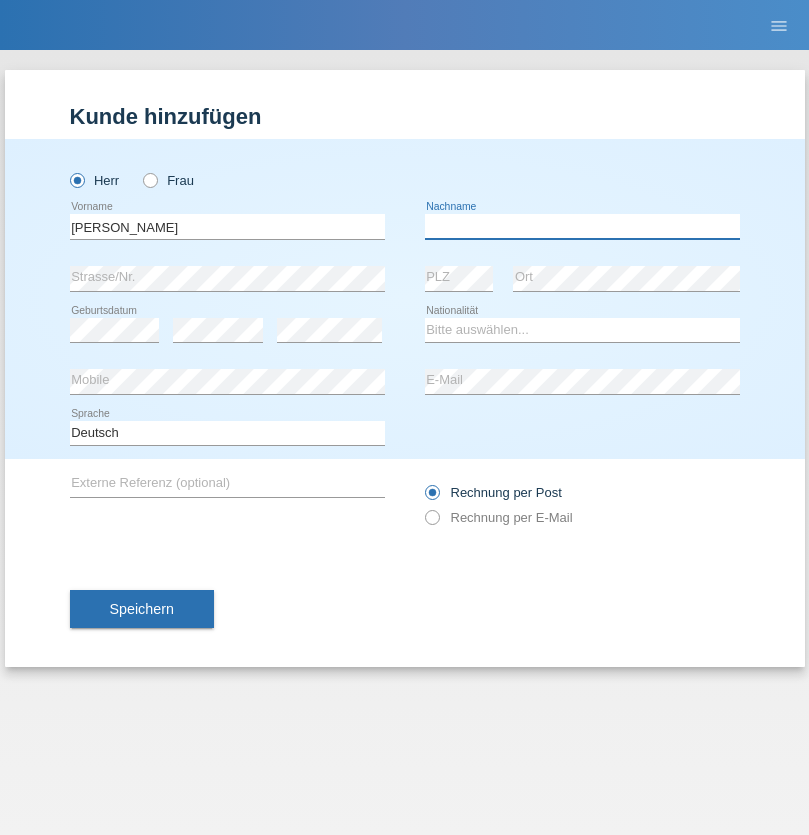 click at bounding box center (582, 226) 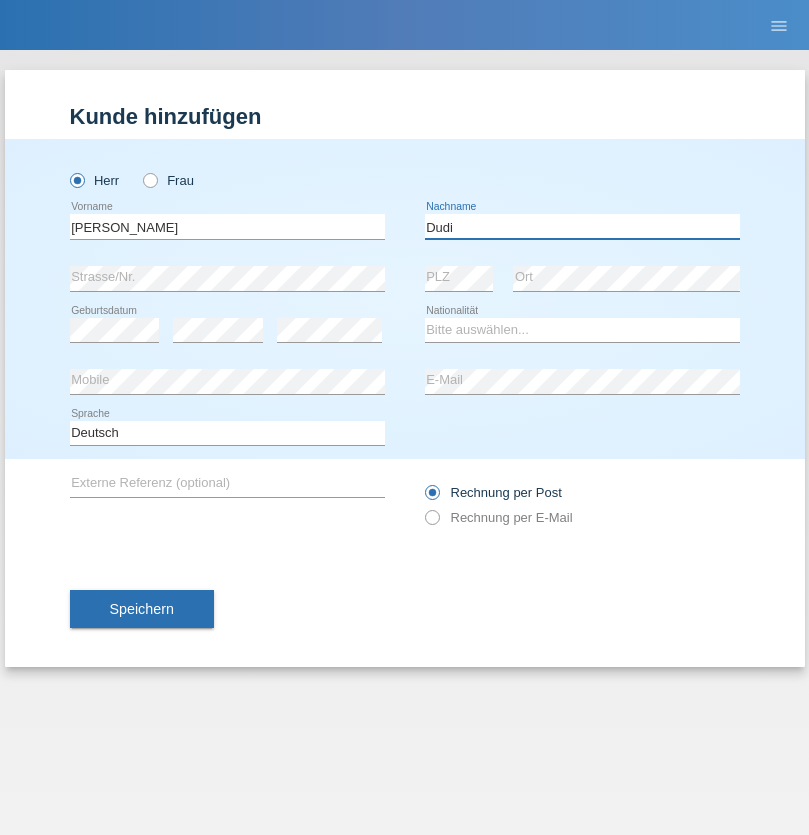 type on "Dudi" 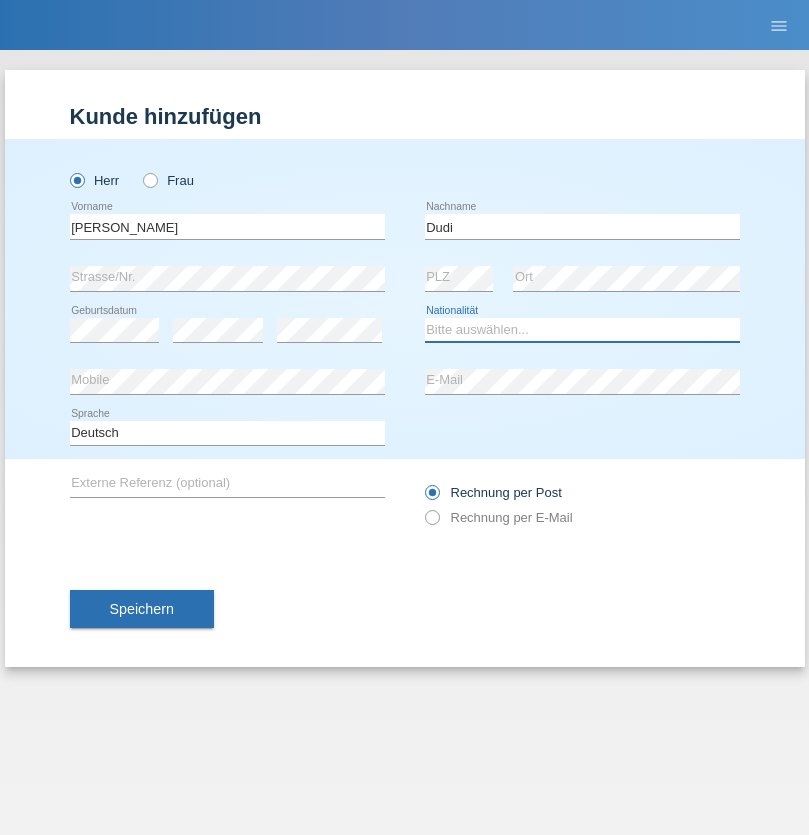 select on "SK" 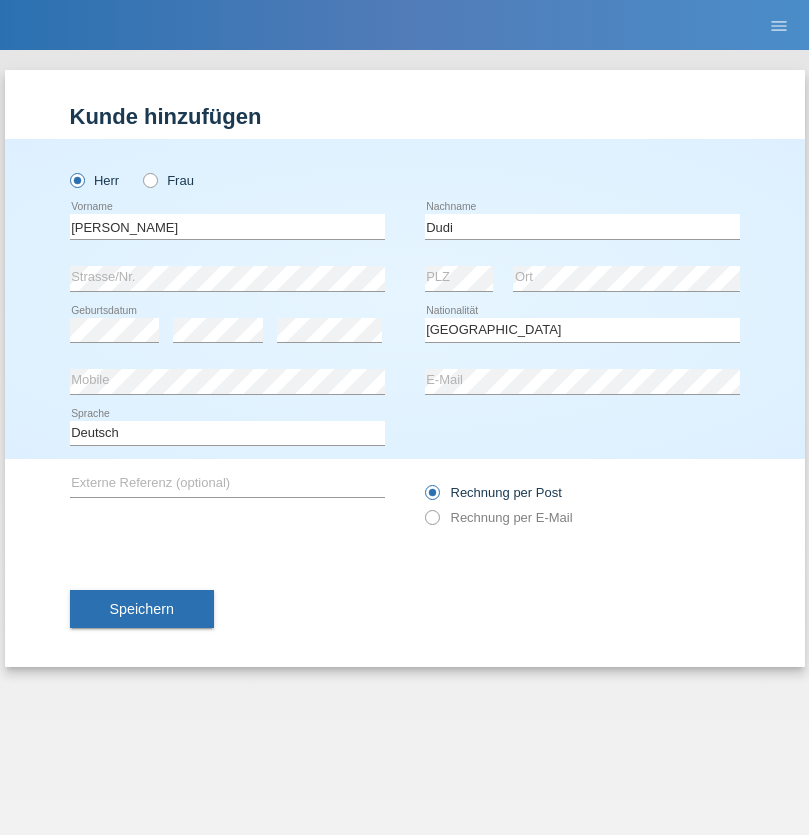 select on "C" 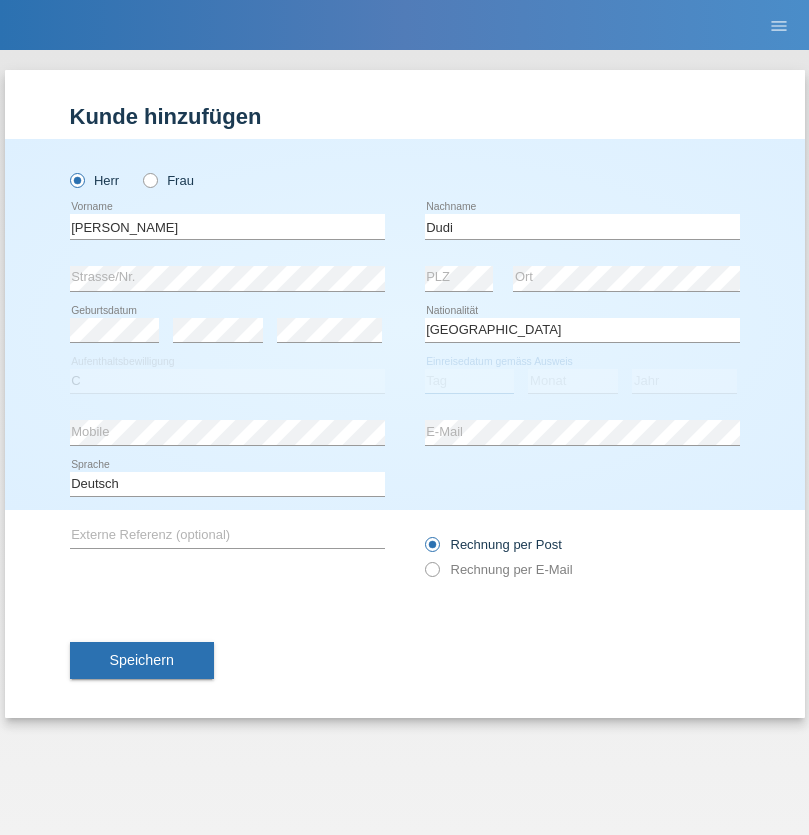 select on "13" 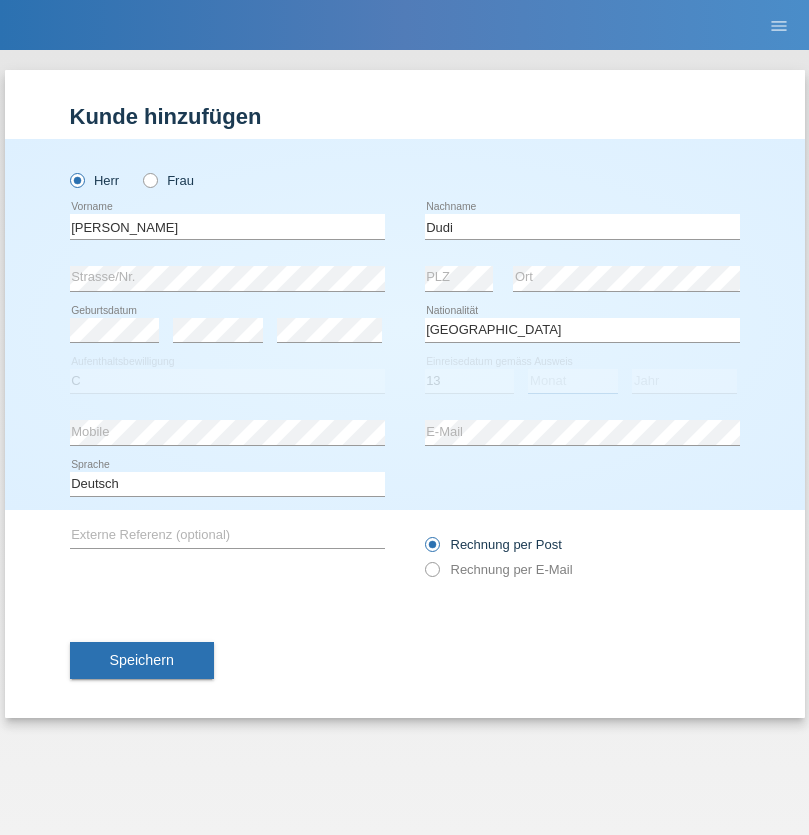 select on "06" 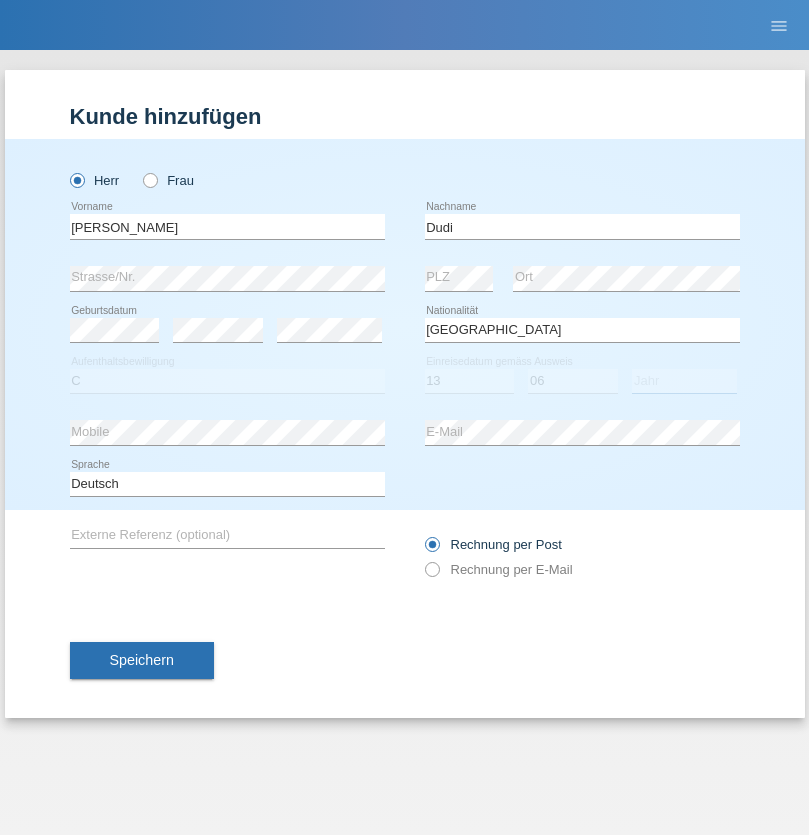 select on "2021" 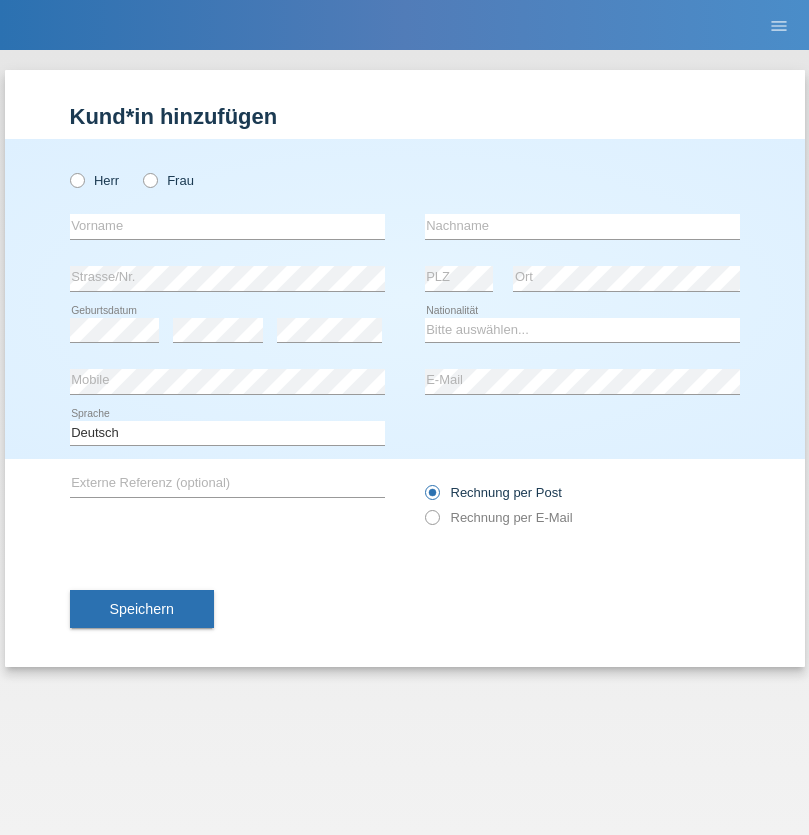 scroll, scrollTop: 0, scrollLeft: 0, axis: both 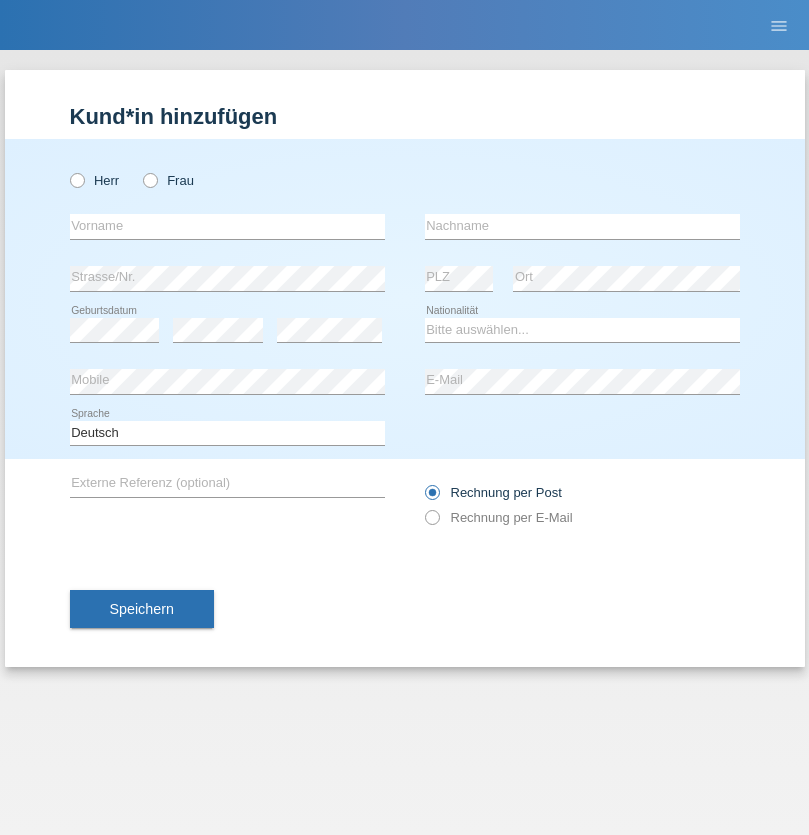 radio on "true" 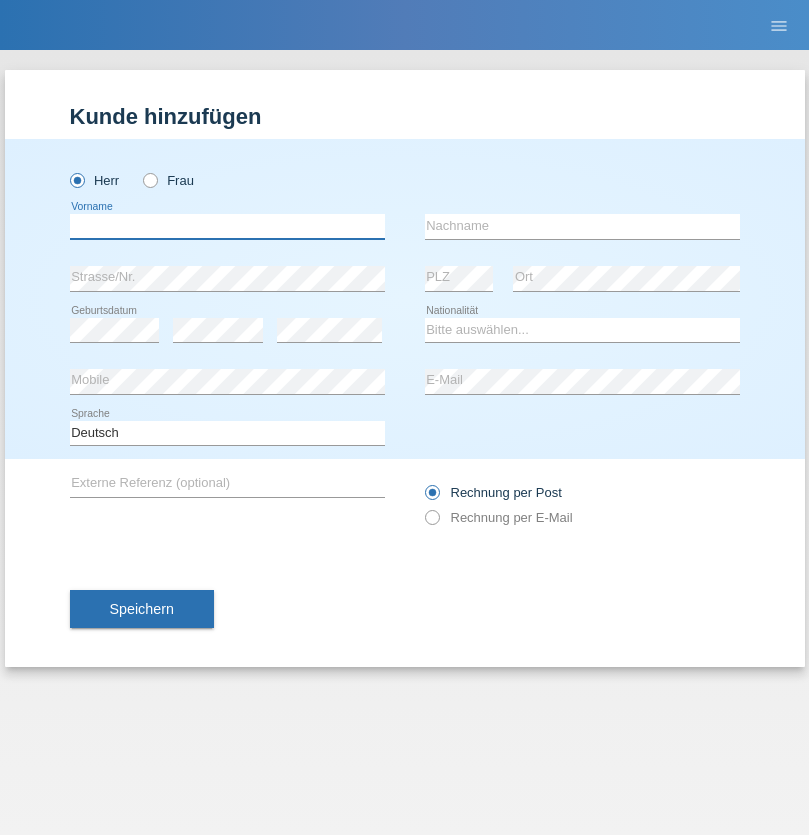 click at bounding box center [227, 226] 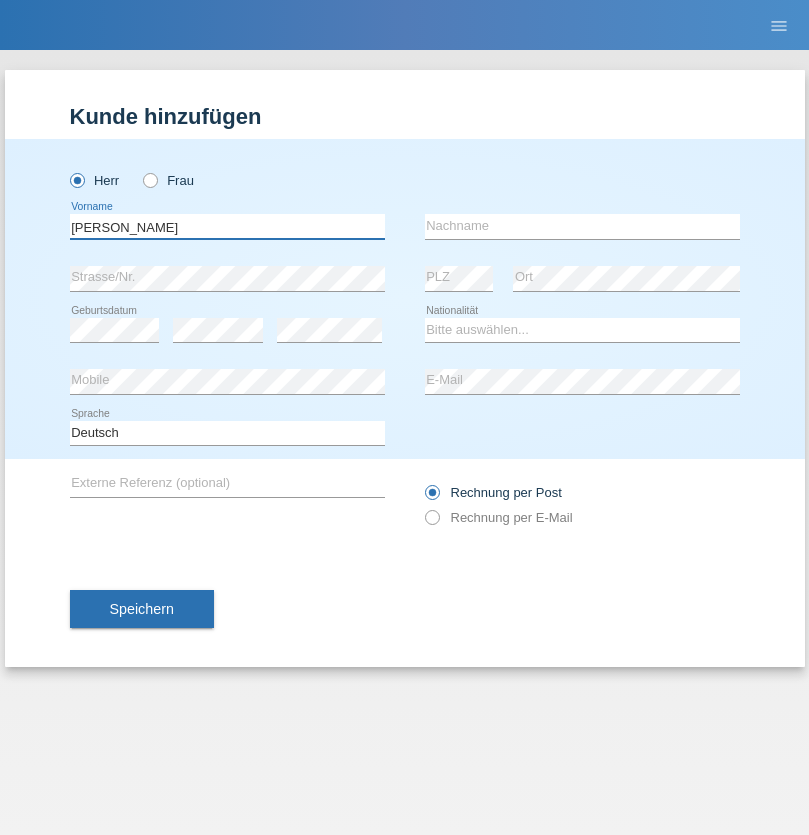 type on "[PERSON_NAME]" 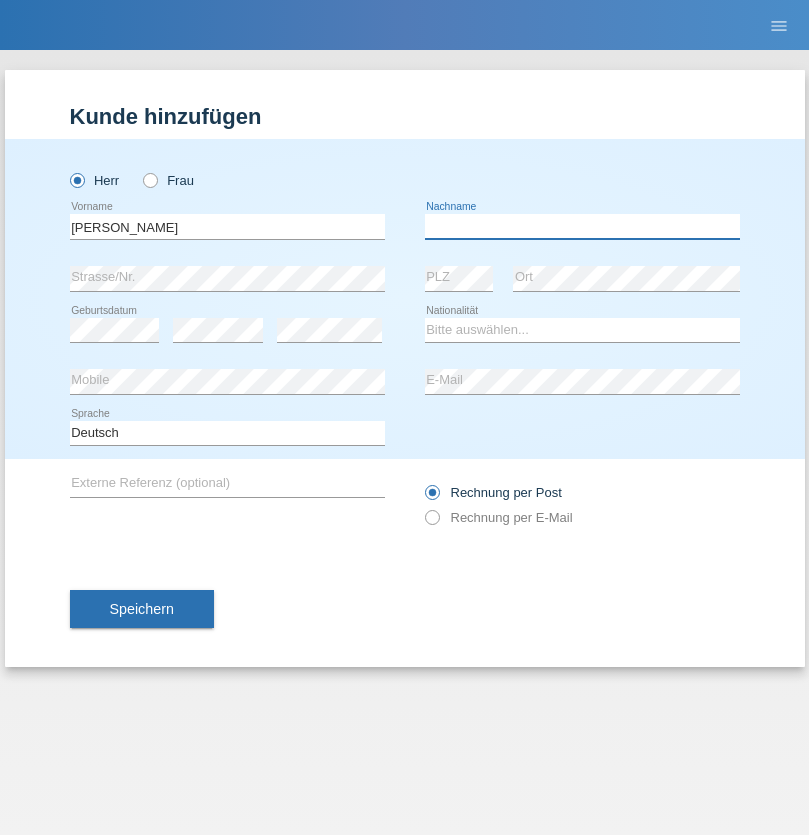 click at bounding box center (582, 226) 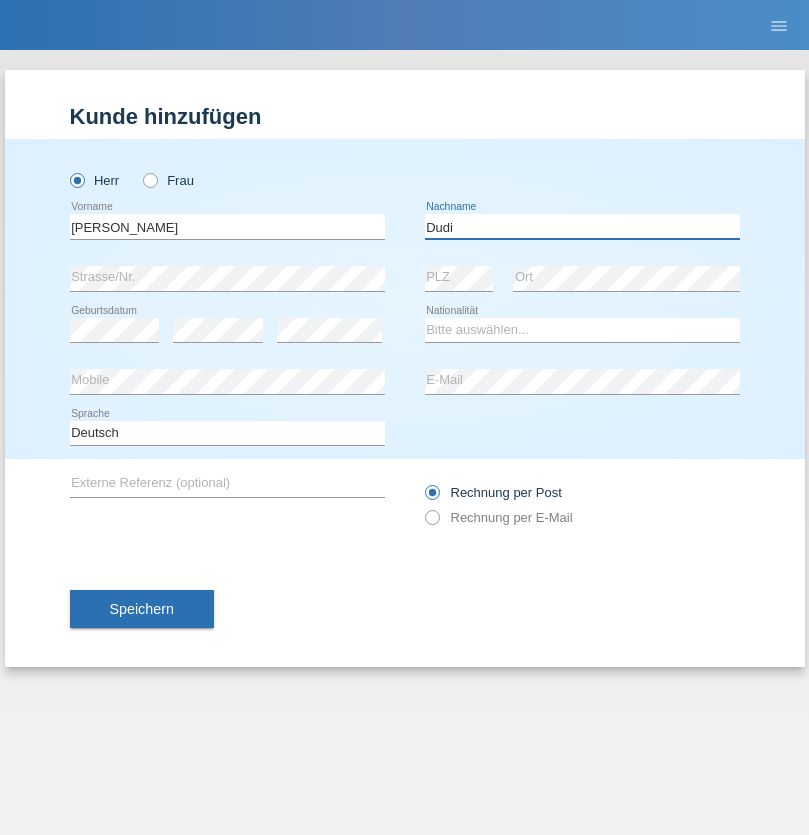 type on "Dudi" 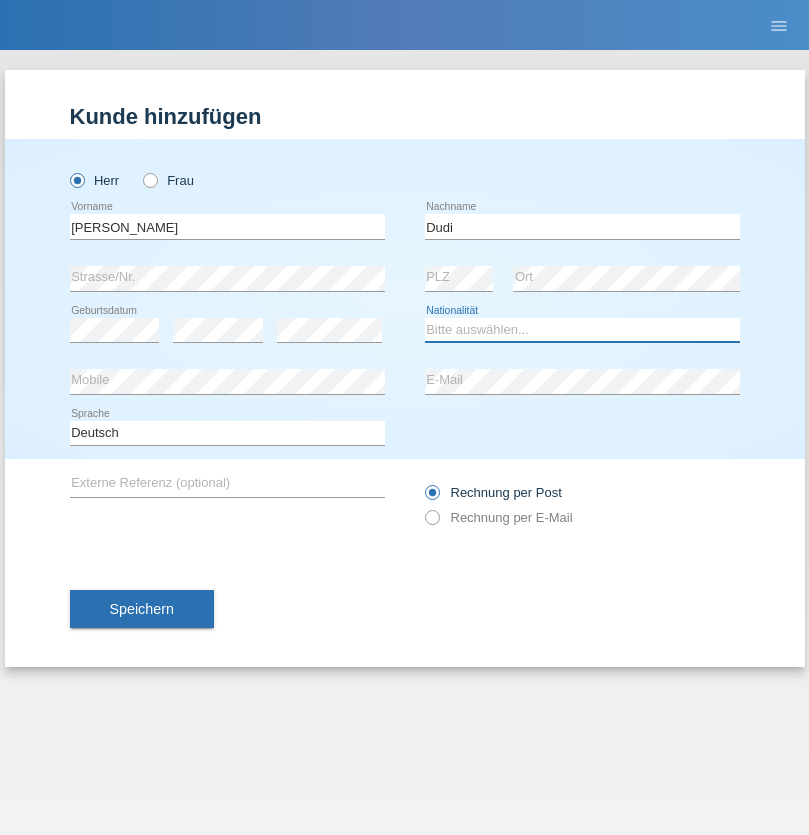 select on "SK" 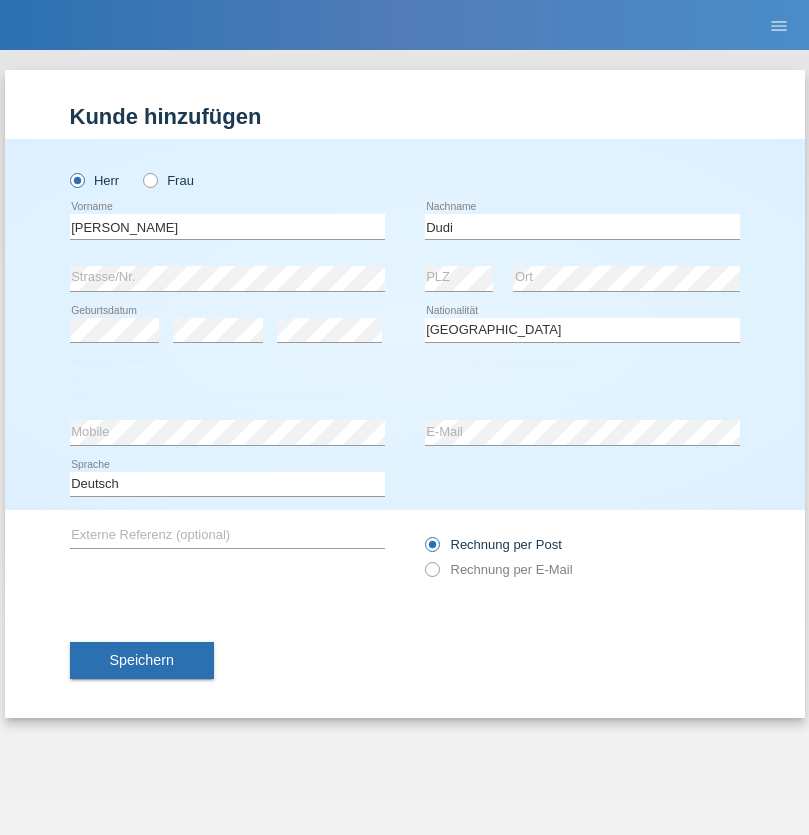 select on "C" 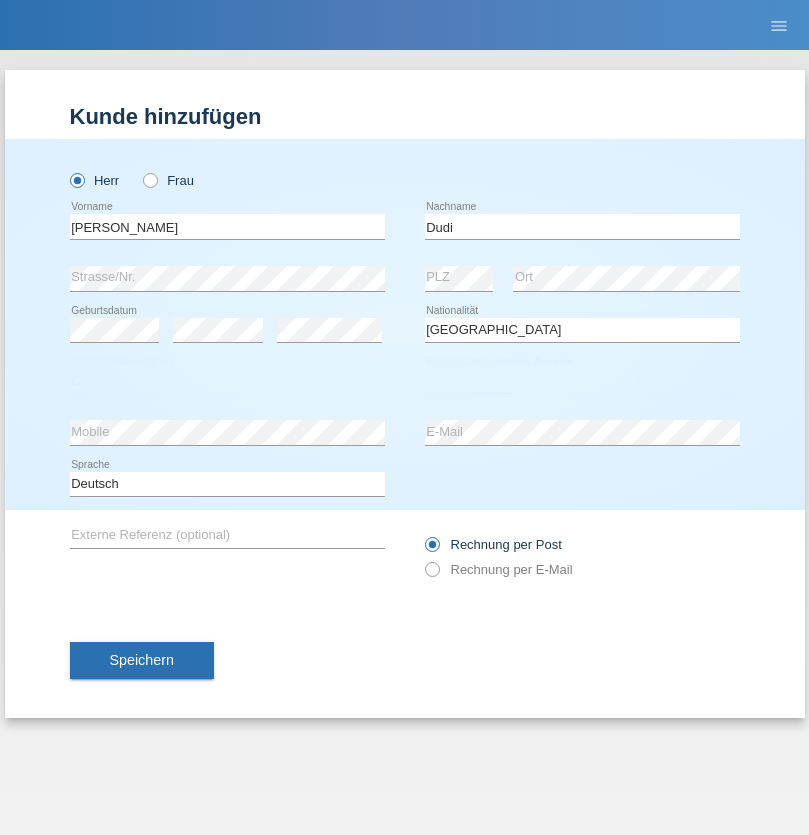 select on "19" 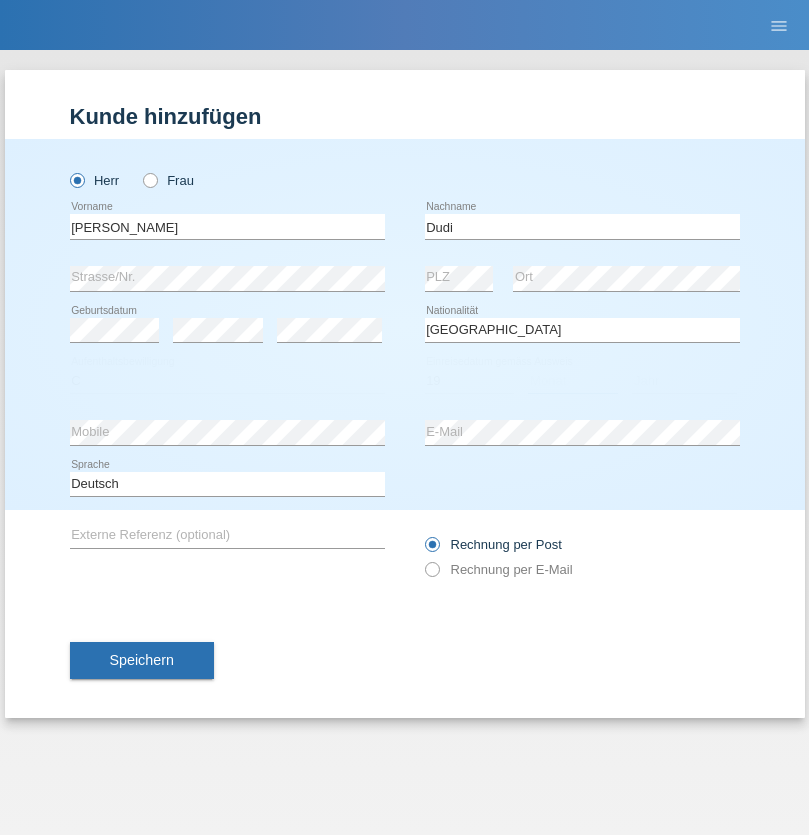 select on "07" 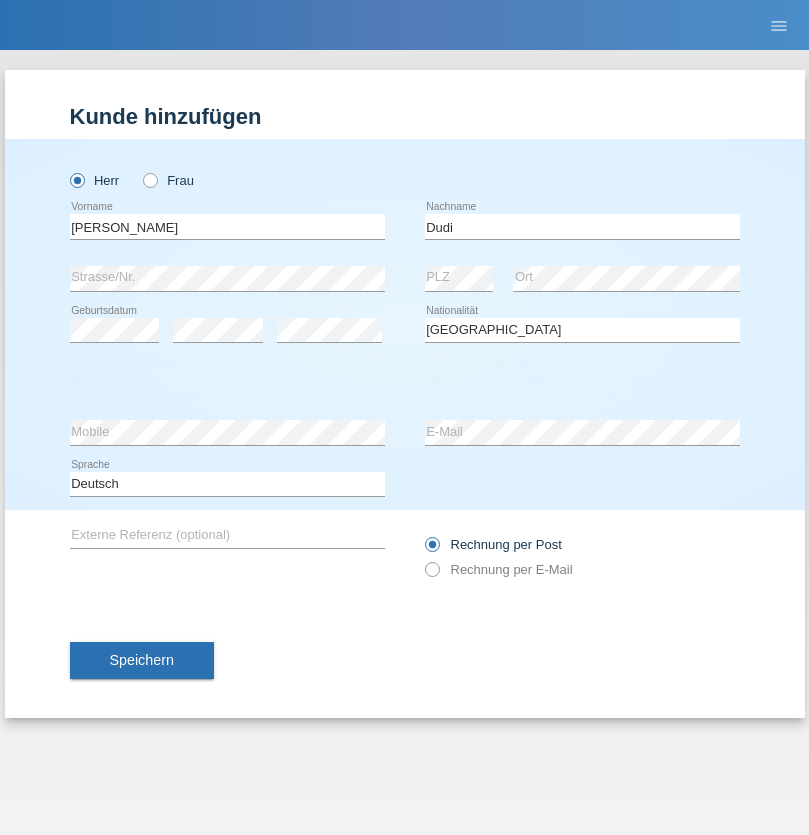select on "2021" 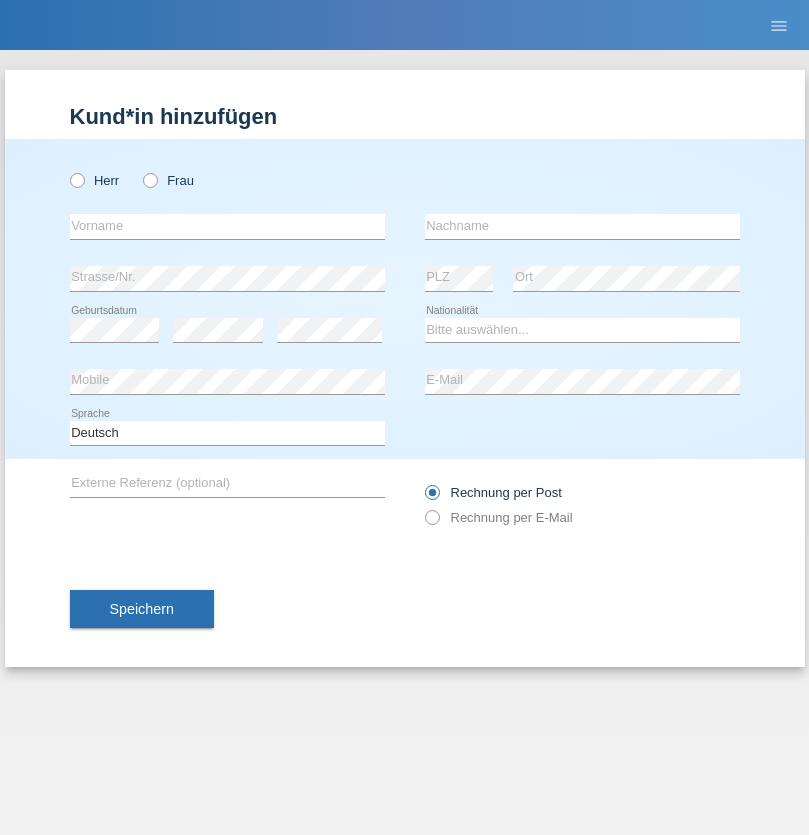 scroll, scrollTop: 0, scrollLeft: 0, axis: both 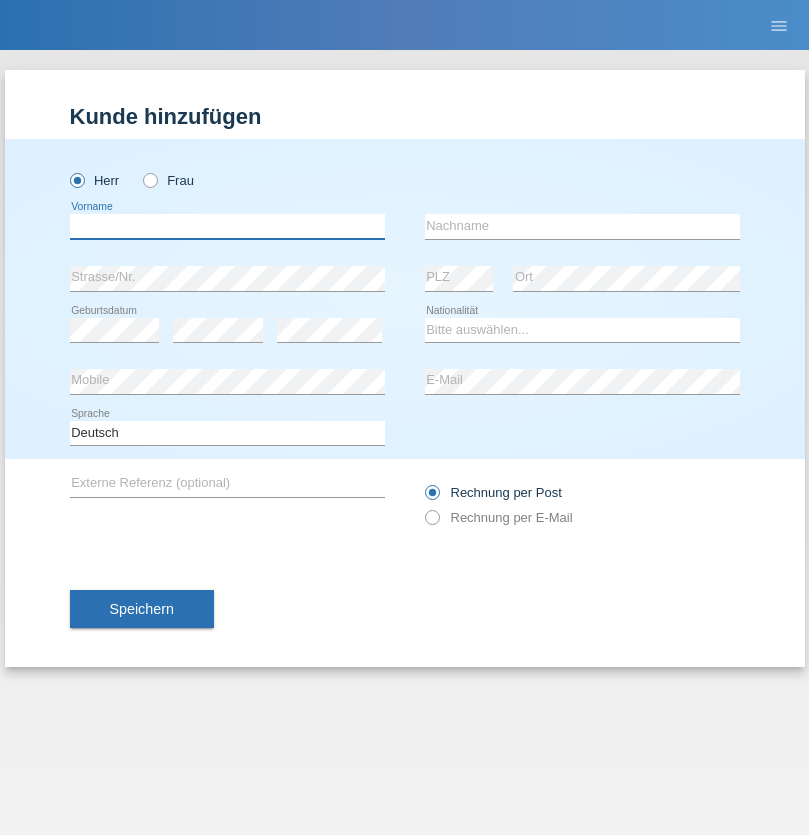 click at bounding box center (227, 226) 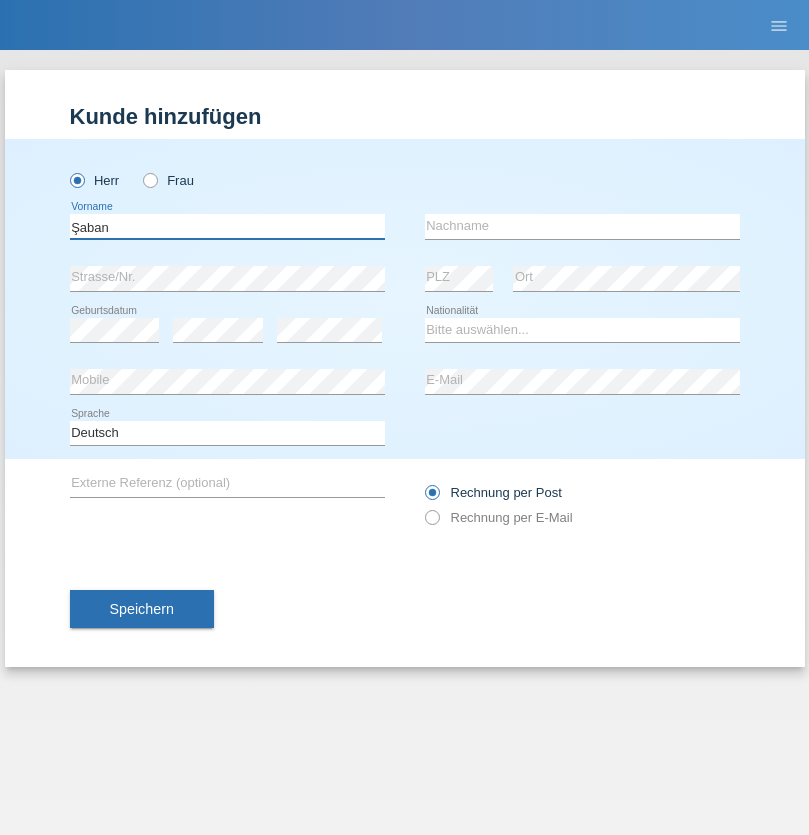 type on "Şaban" 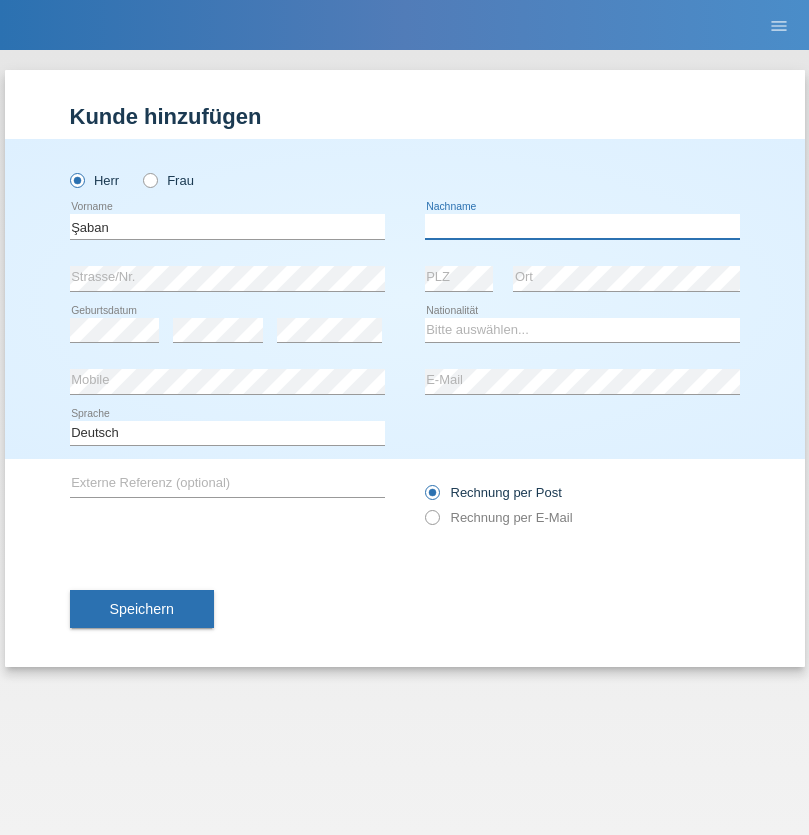 click at bounding box center [582, 226] 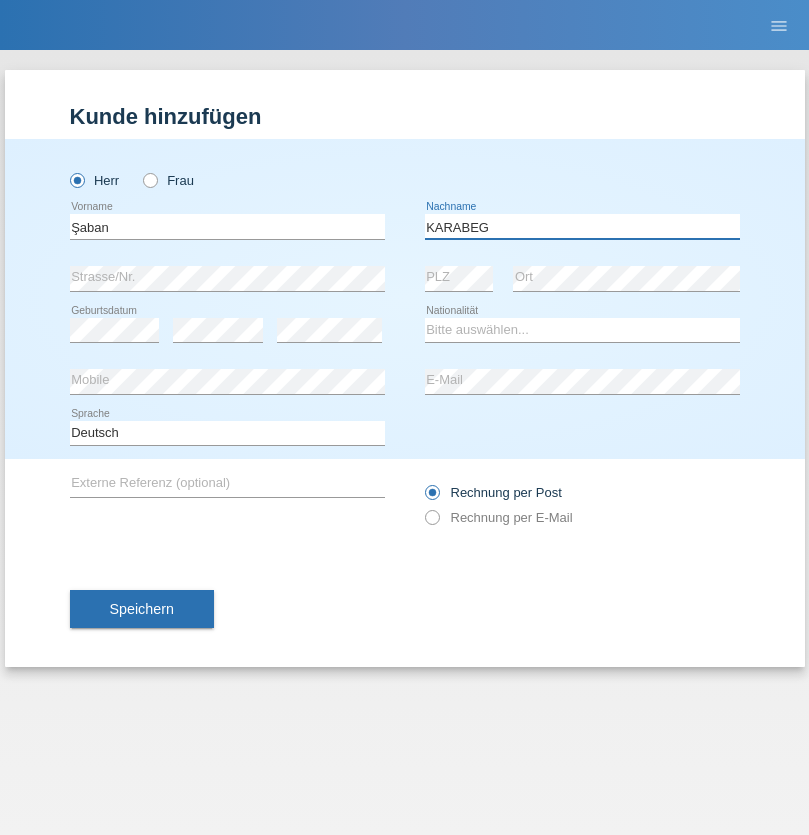 type on "KARABEG" 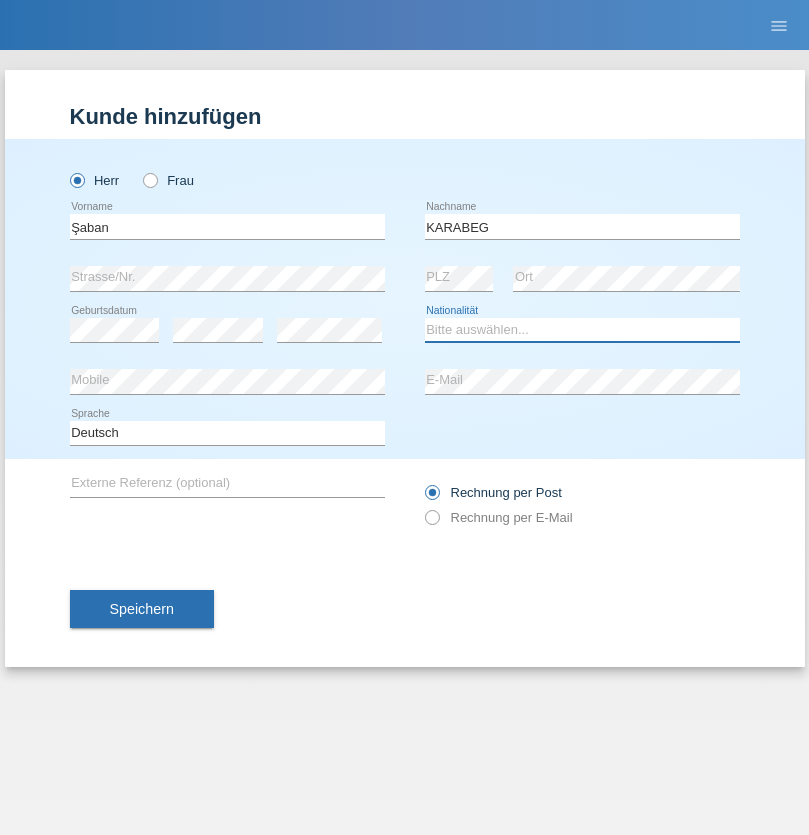 select on "TR" 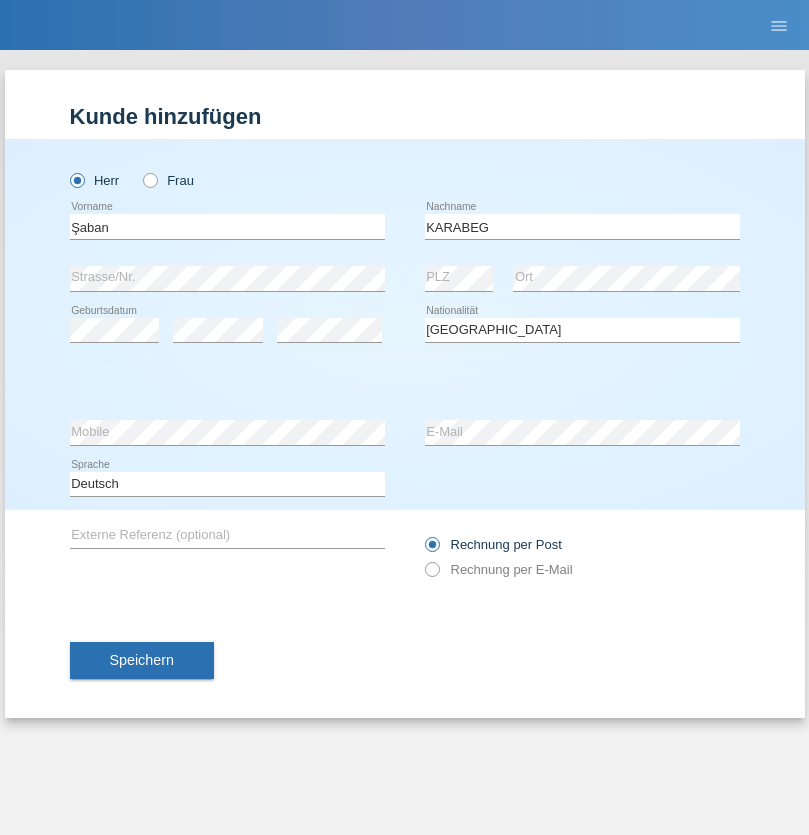 select on "C" 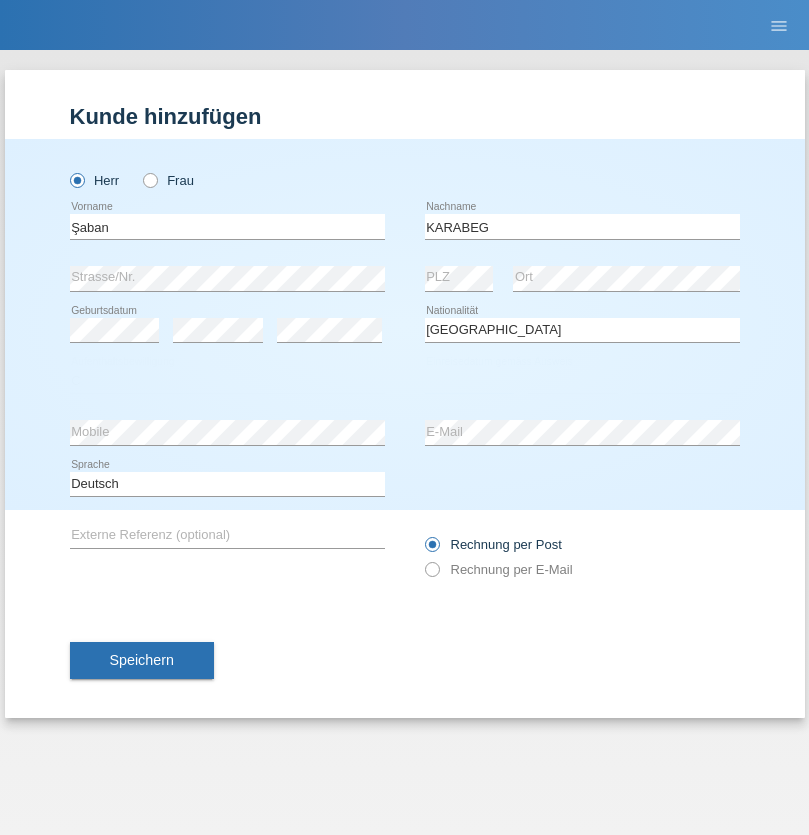 select on "25" 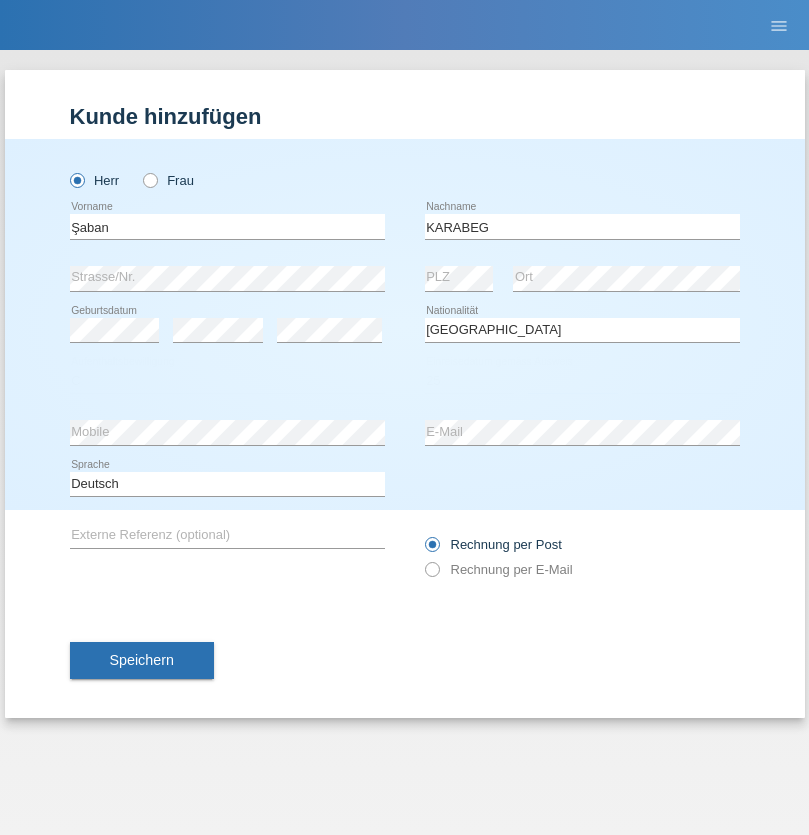 select on "09" 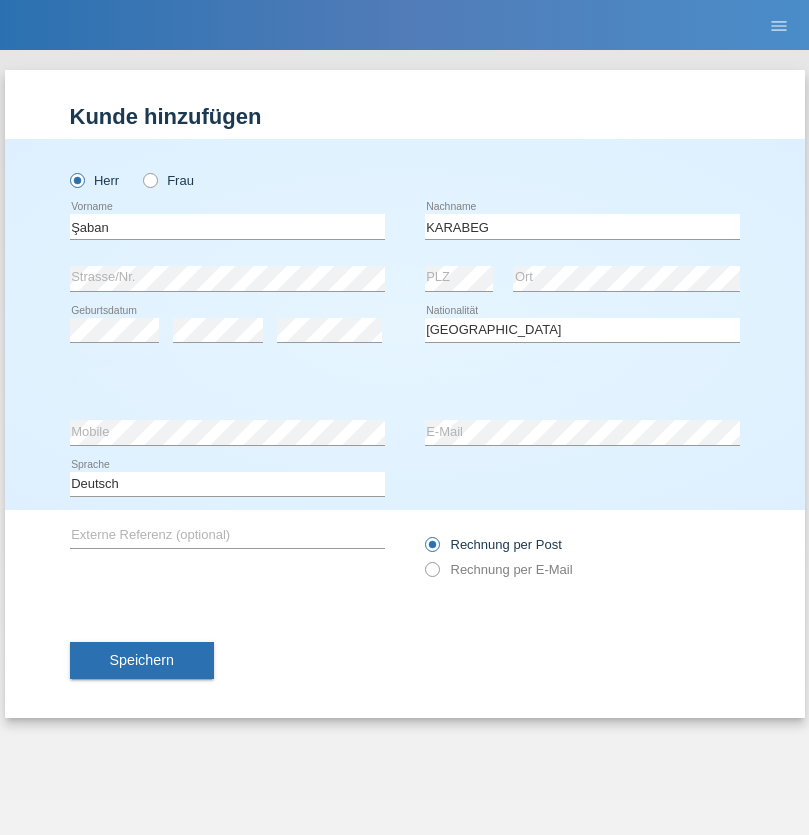select on "2021" 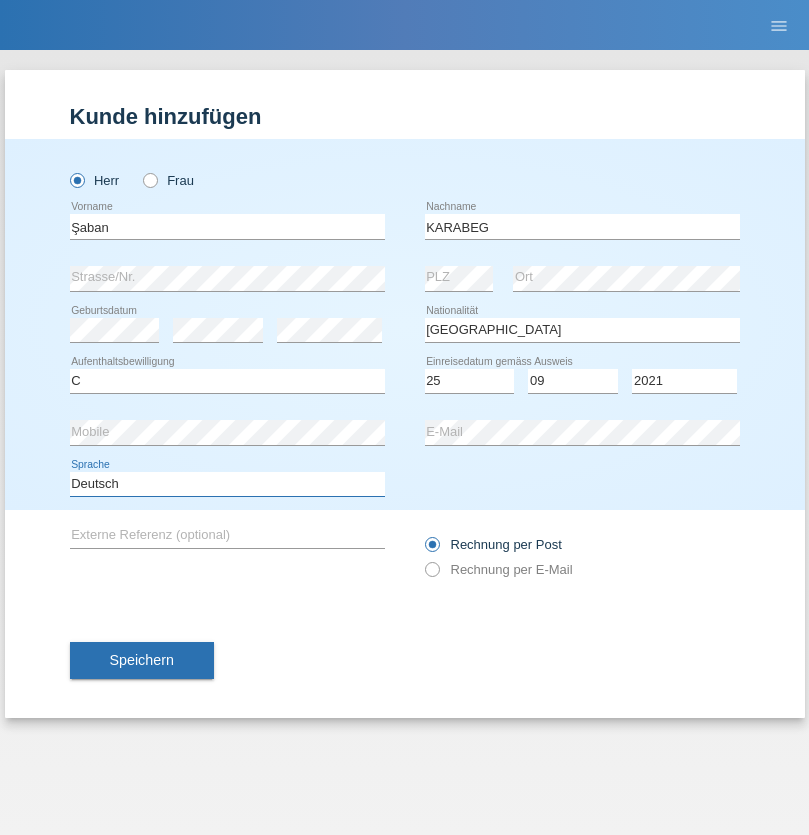 select on "en" 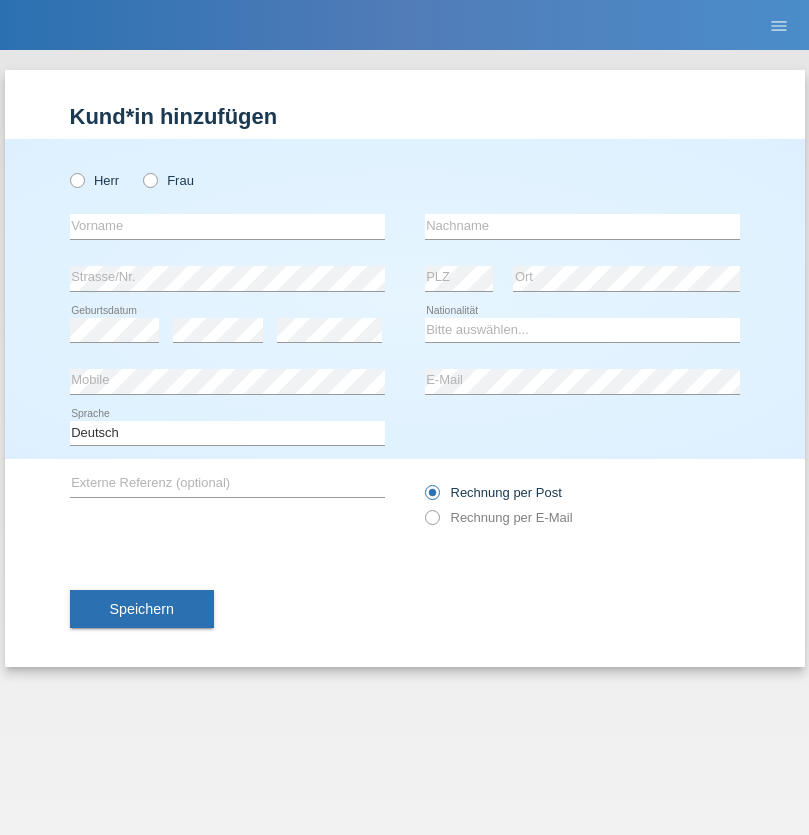 scroll, scrollTop: 0, scrollLeft: 0, axis: both 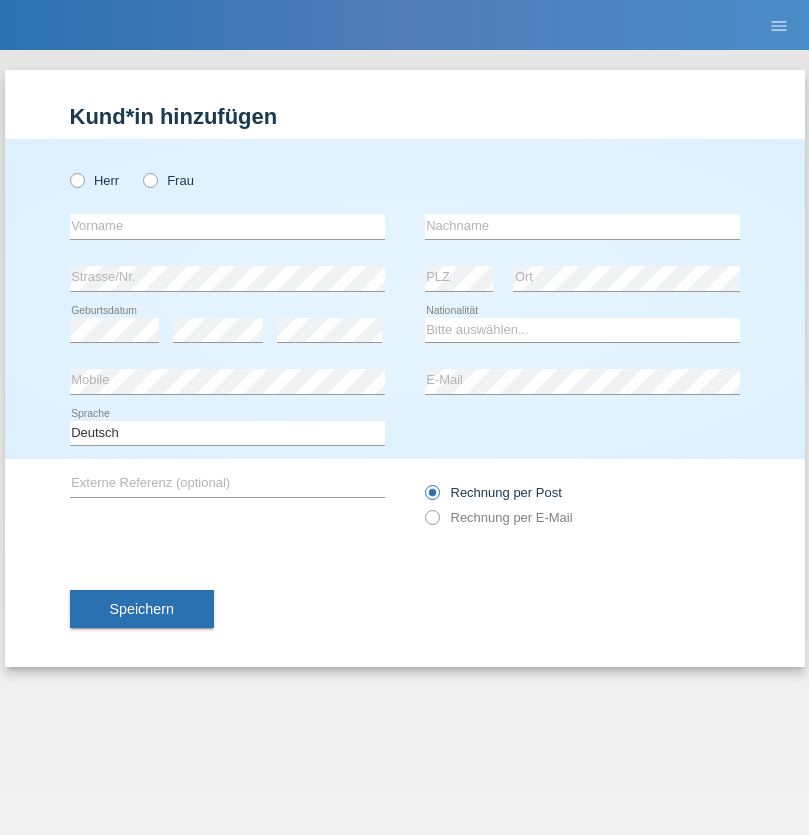 radio on "true" 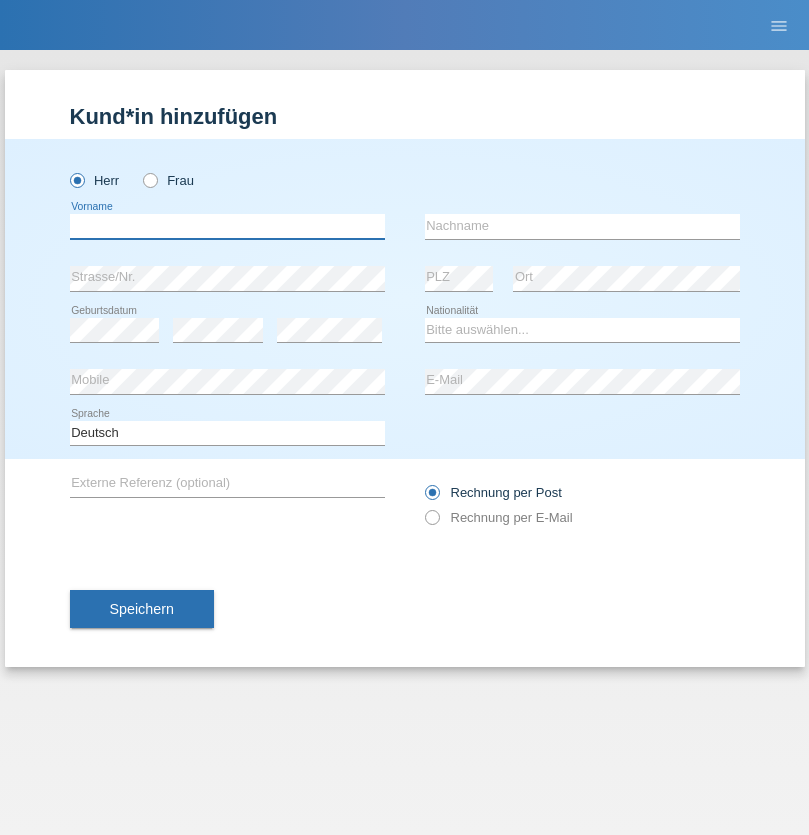 click at bounding box center [227, 226] 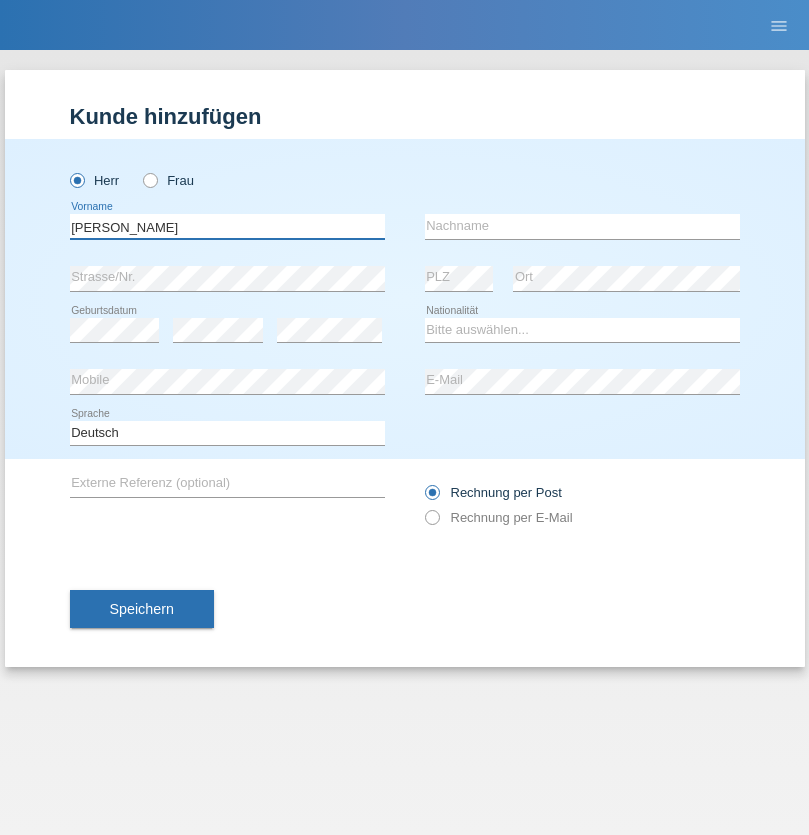 type on "[PERSON_NAME]" 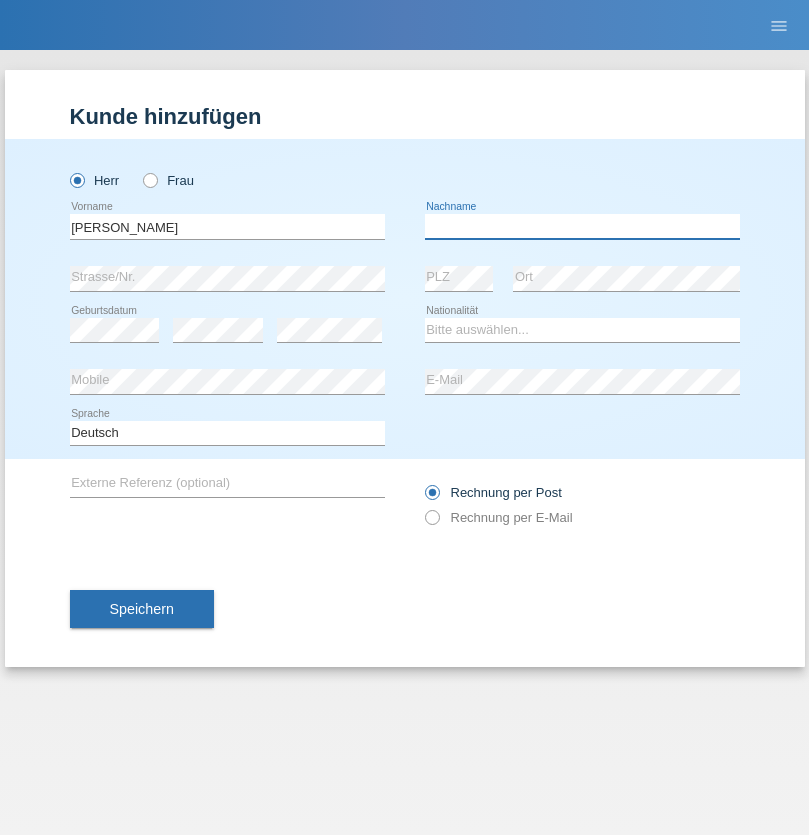 click at bounding box center (582, 226) 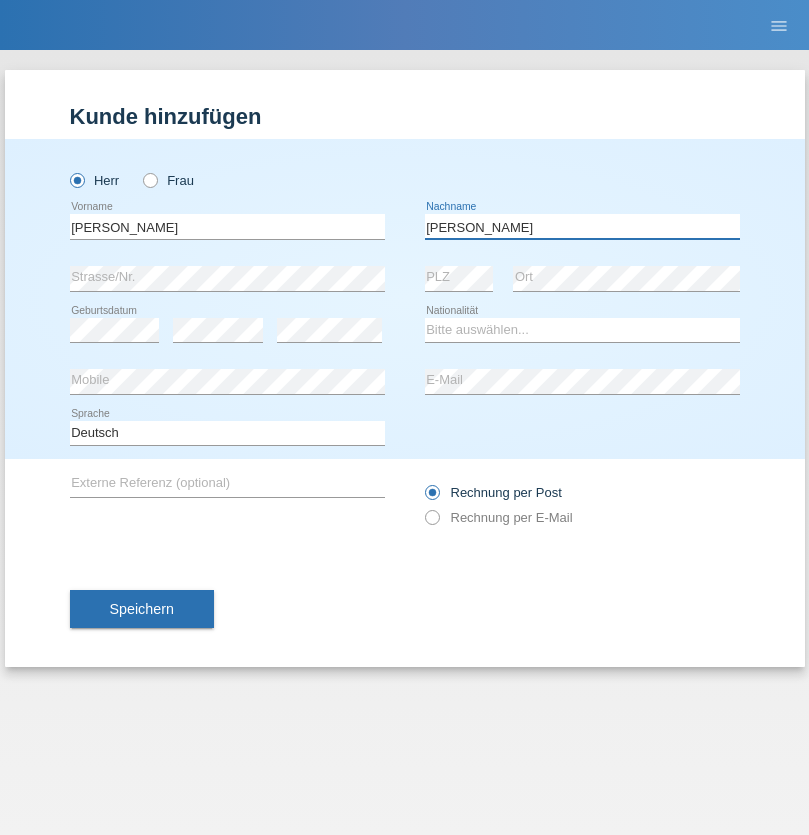 type on "[PERSON_NAME]" 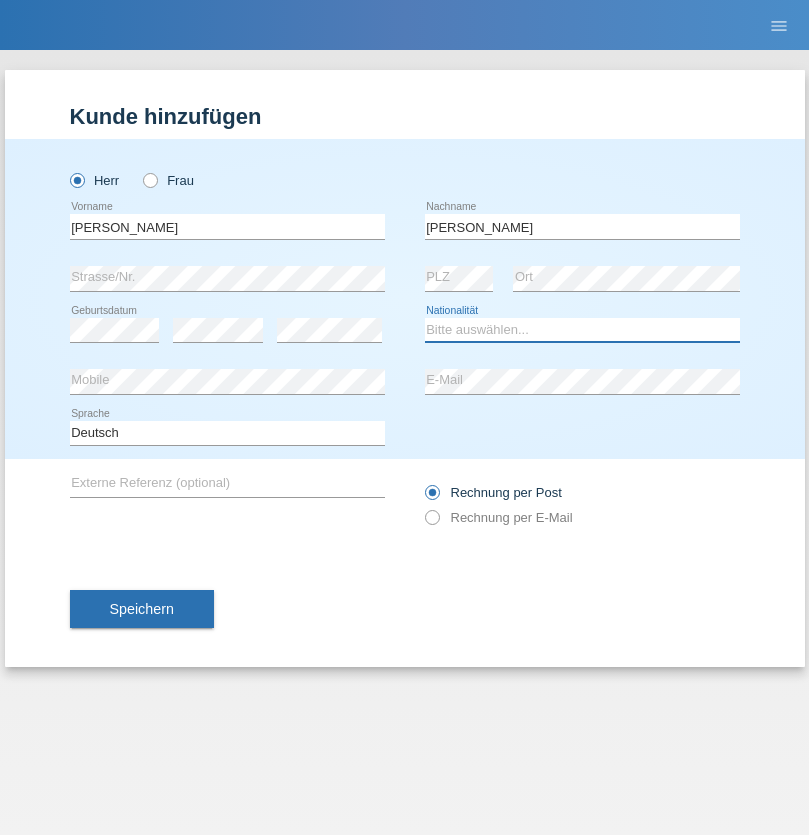 select on "AO" 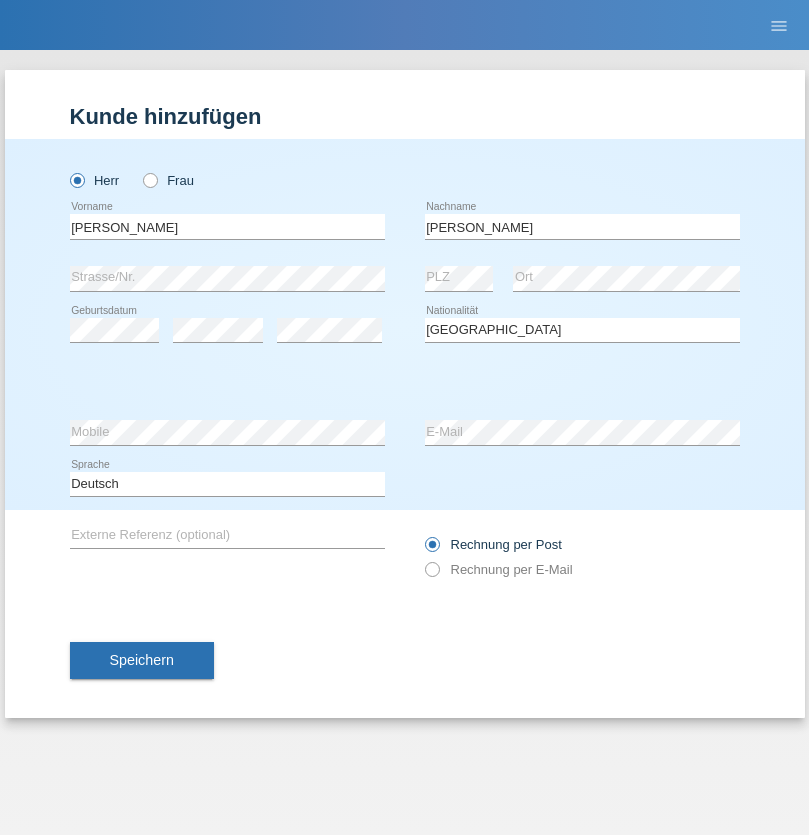 select on "C" 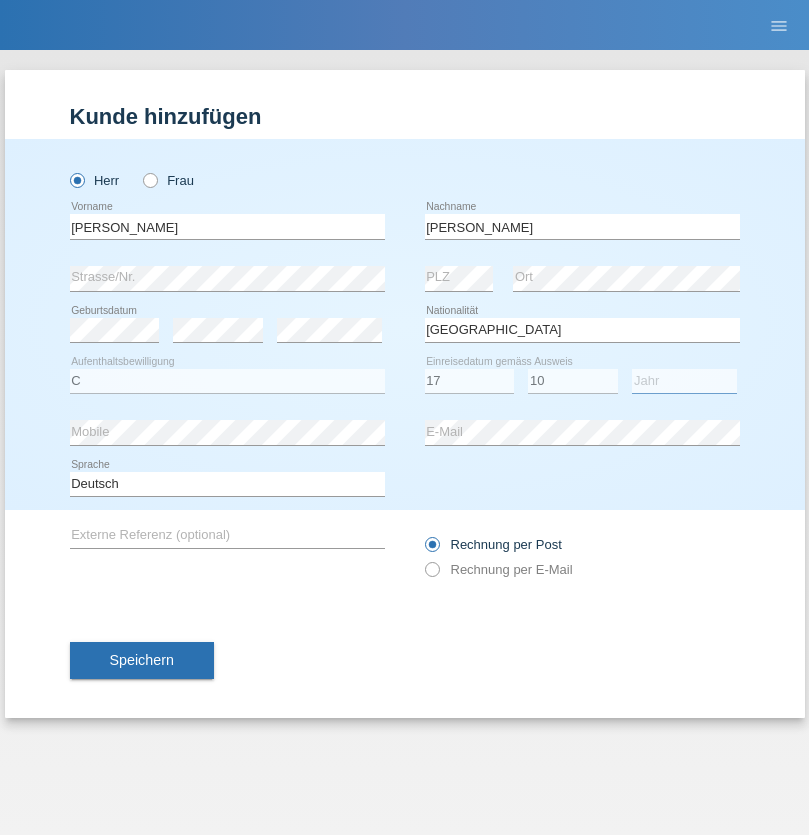 select on "2021" 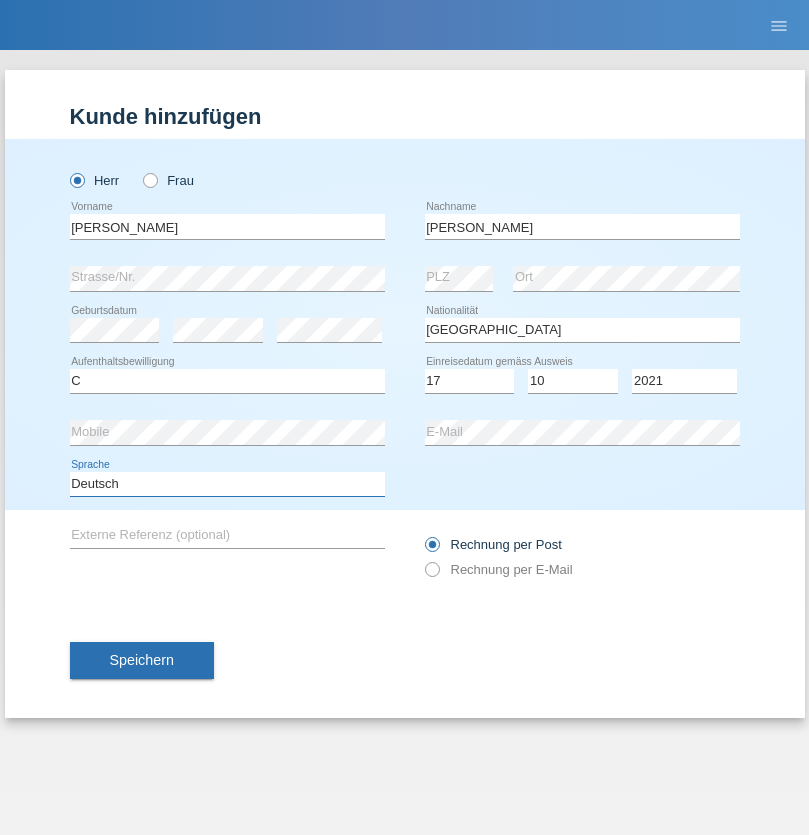 select on "en" 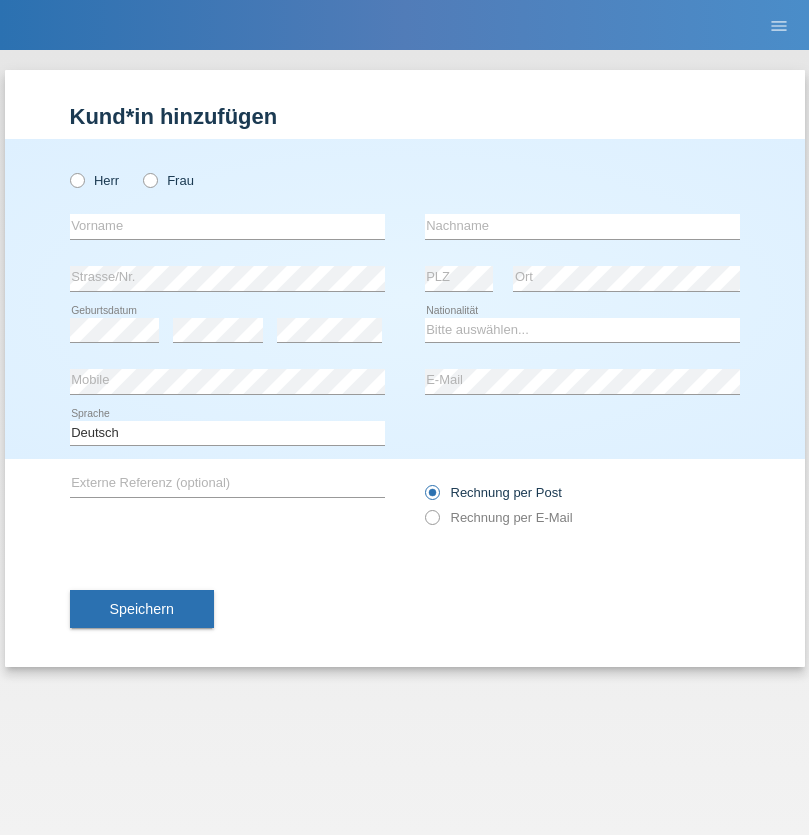 scroll, scrollTop: 0, scrollLeft: 0, axis: both 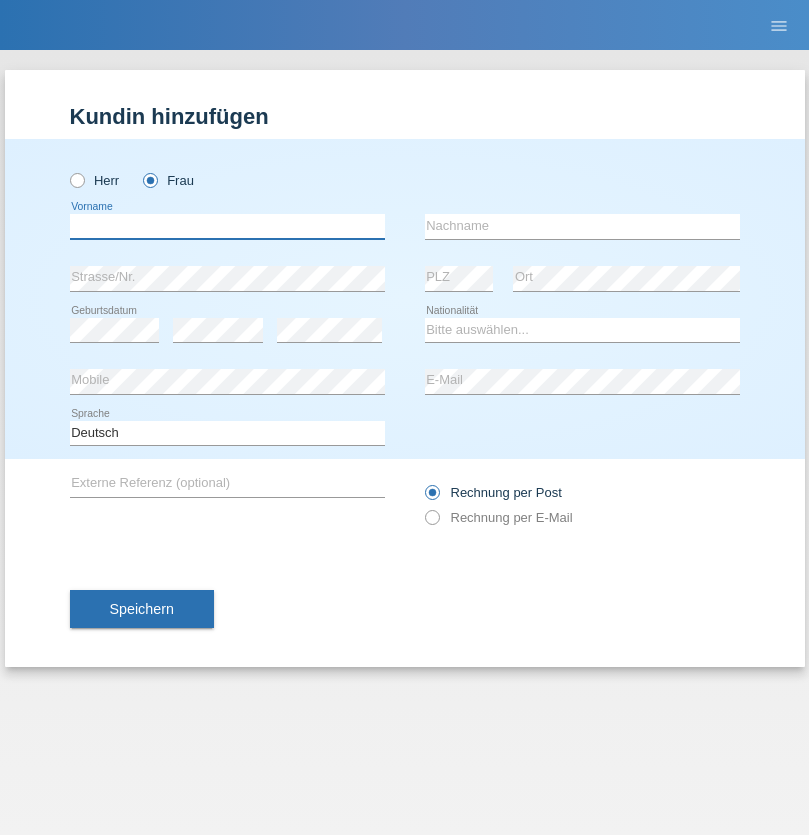 click at bounding box center [227, 226] 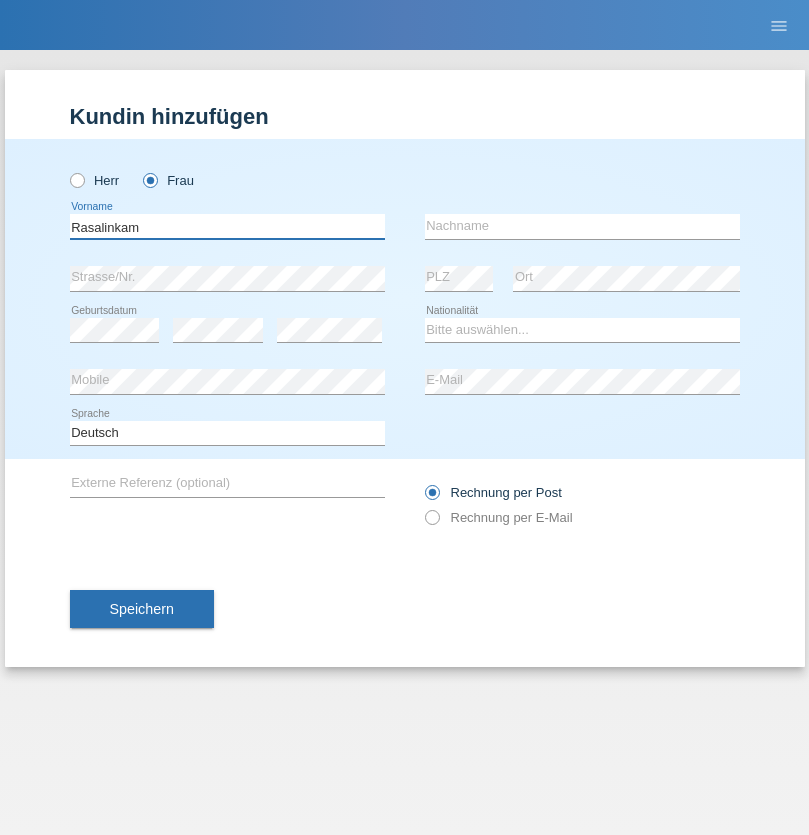 type on "Rasalinkam" 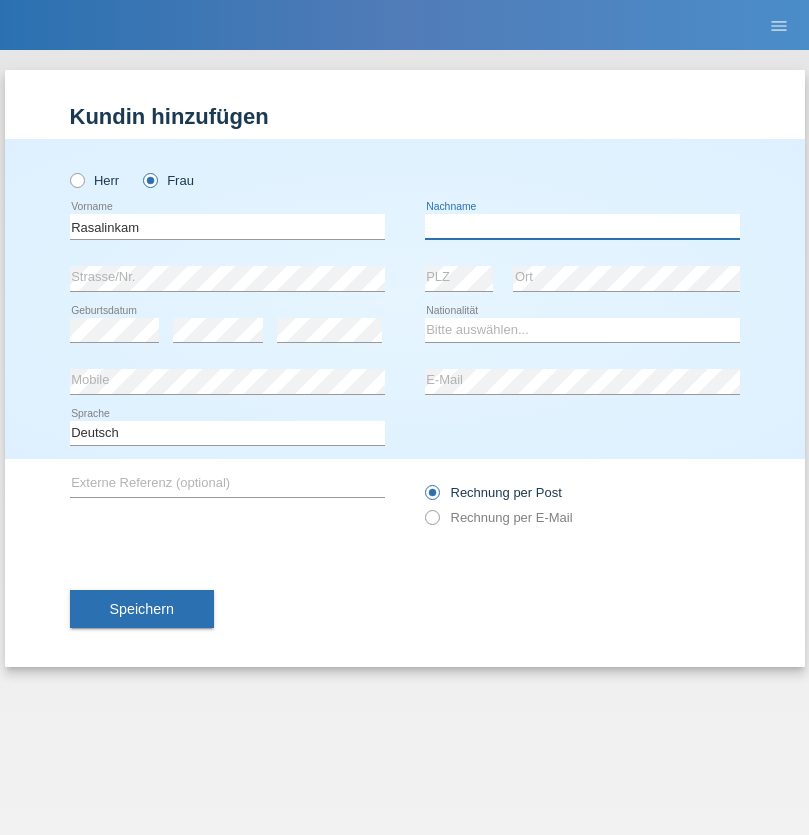 click at bounding box center (582, 226) 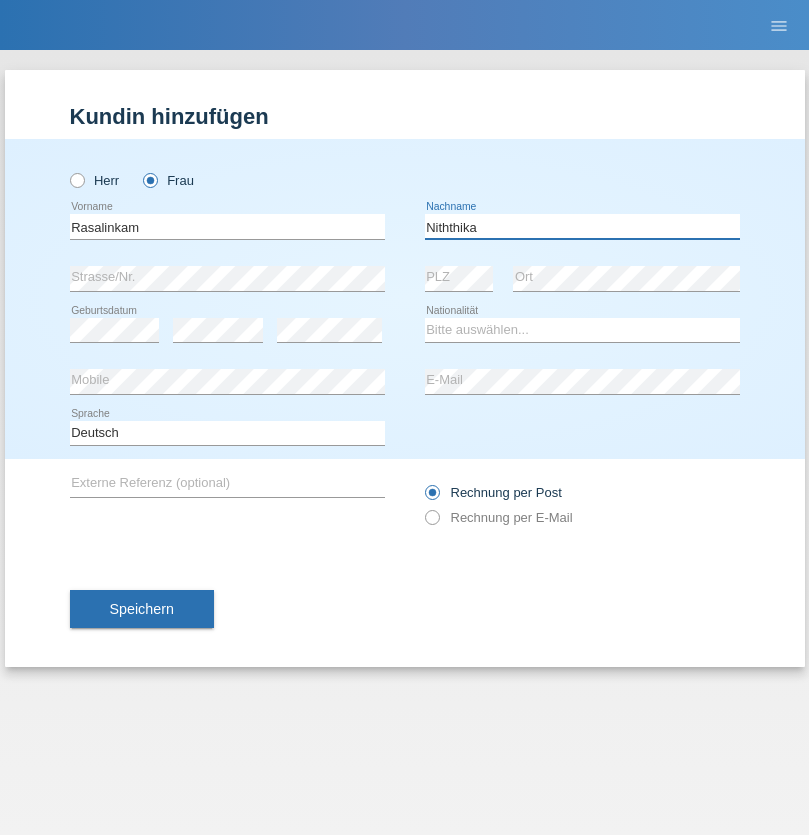 type on "Niththika" 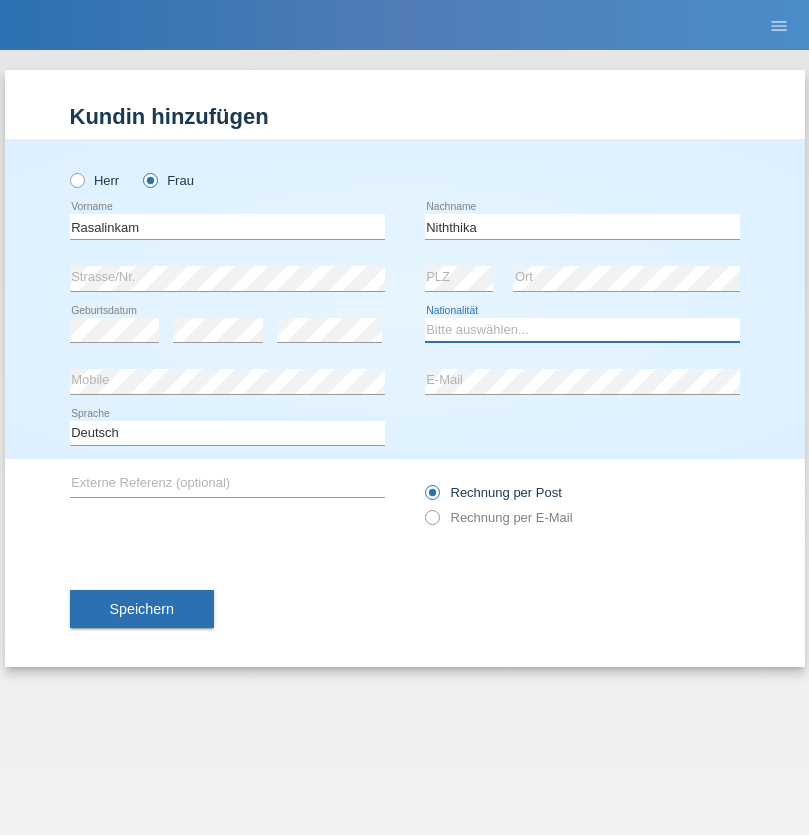 select on "LK" 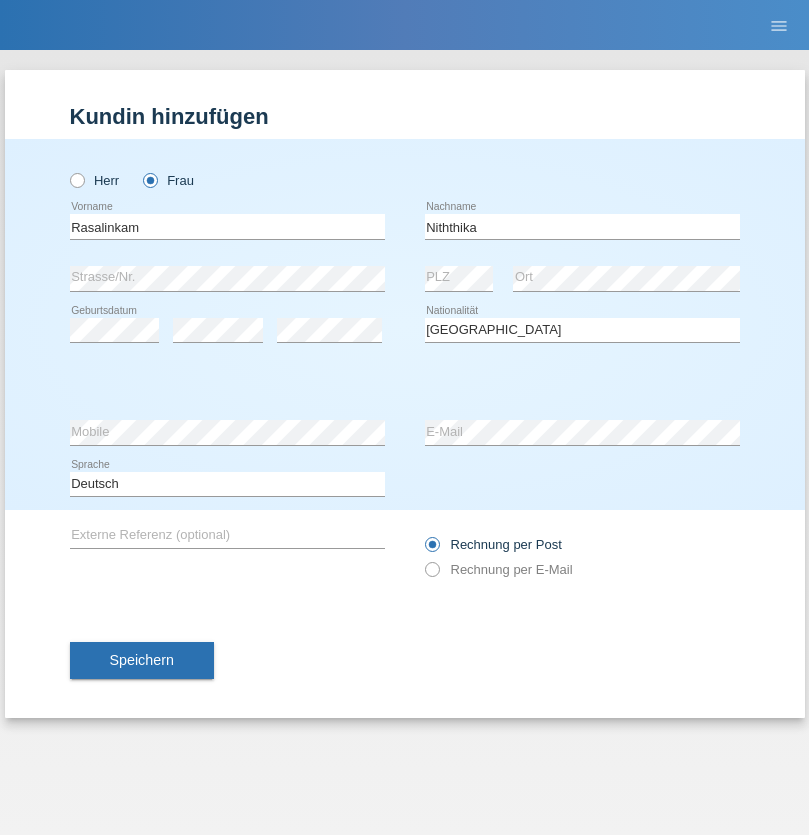 select on "C" 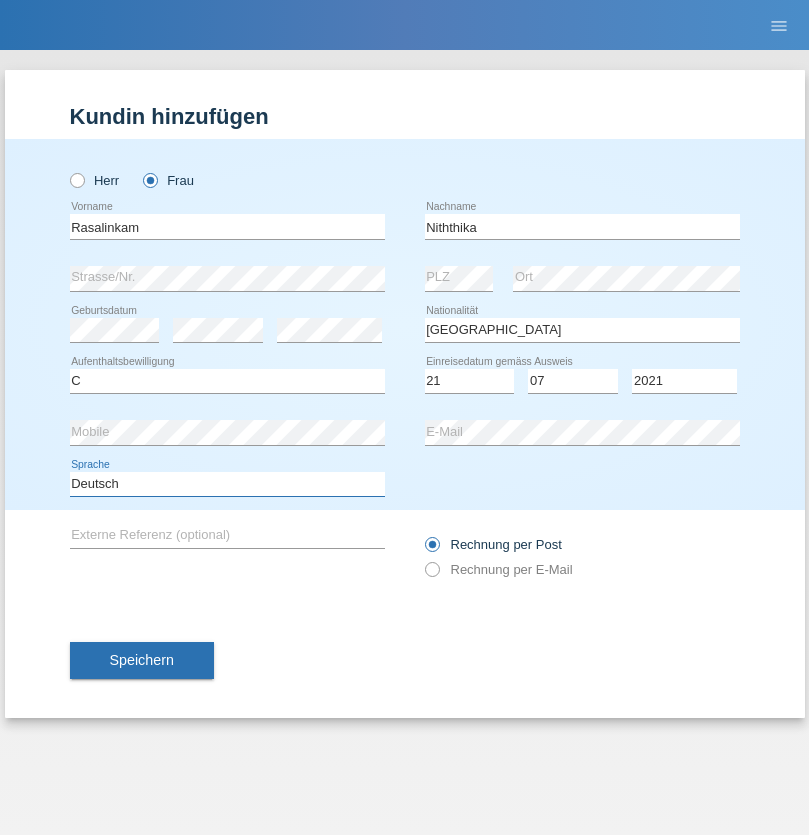 select on "en" 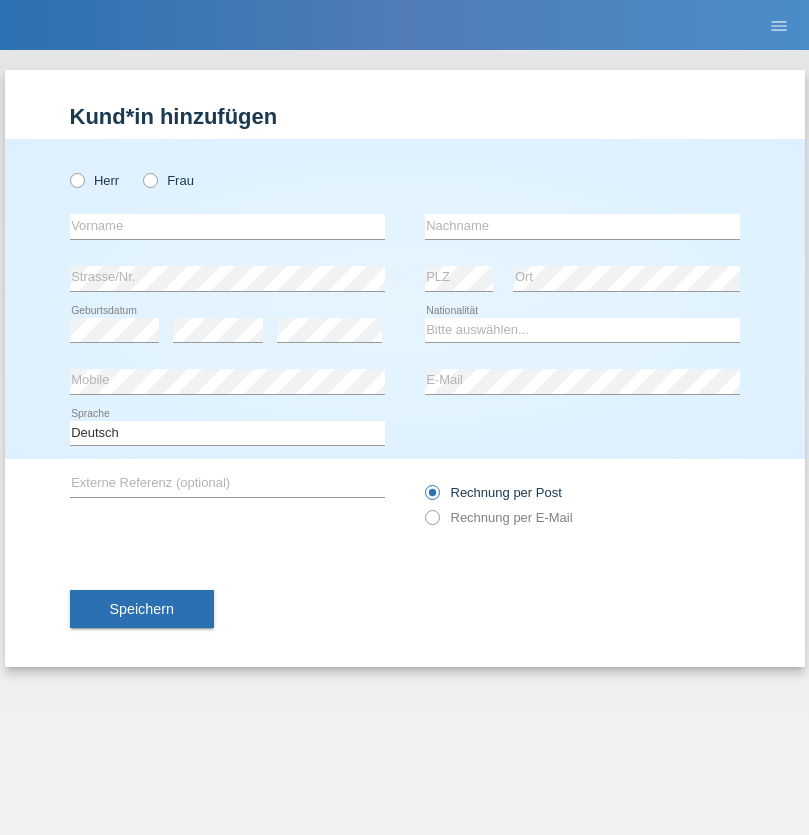 scroll, scrollTop: 0, scrollLeft: 0, axis: both 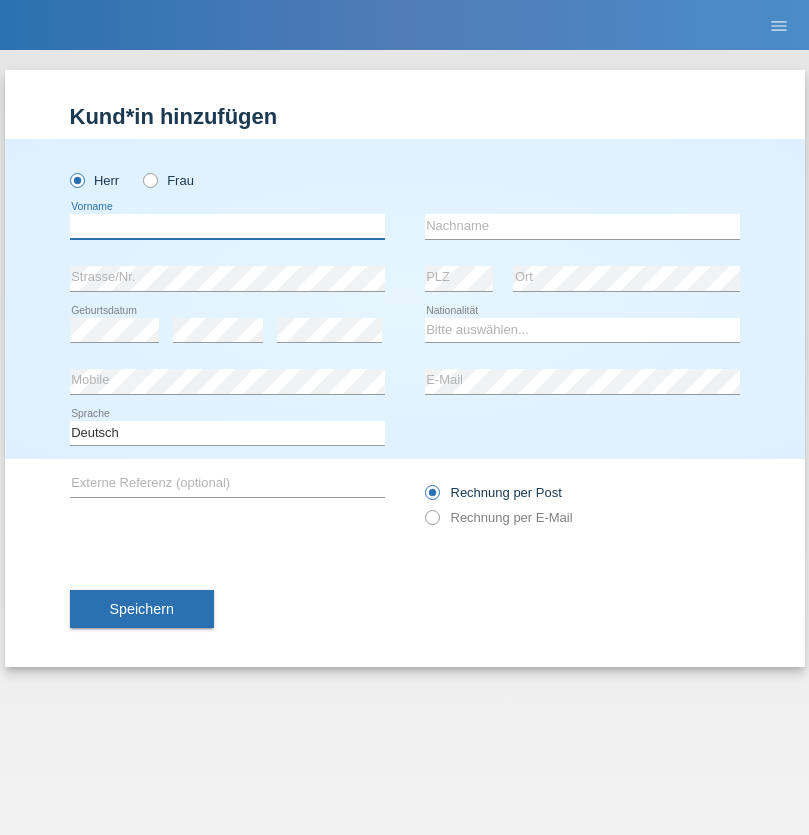 click at bounding box center [227, 226] 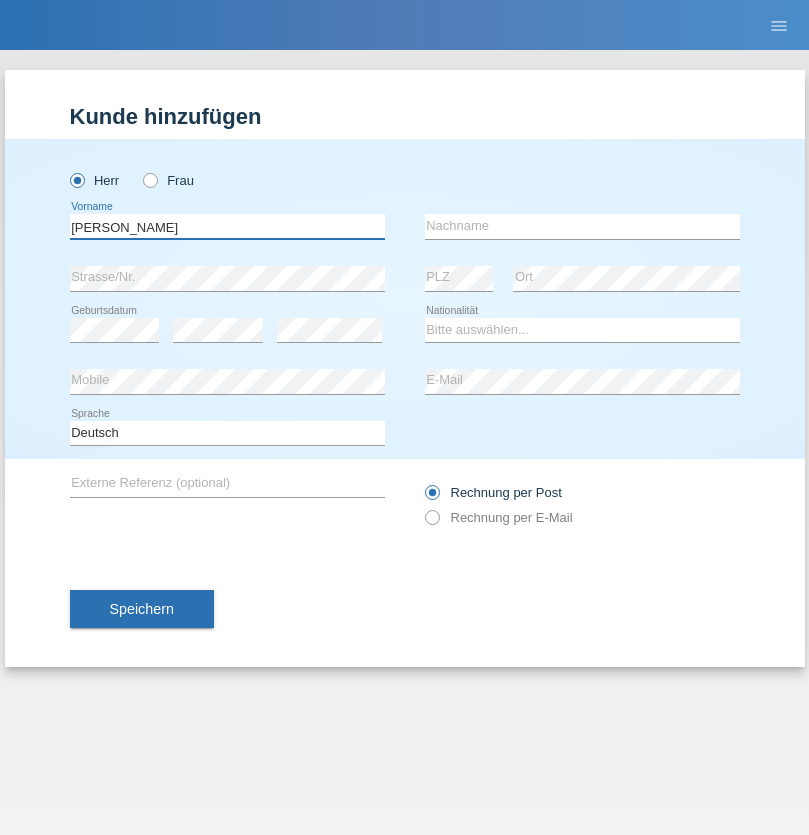 type on "[PERSON_NAME]" 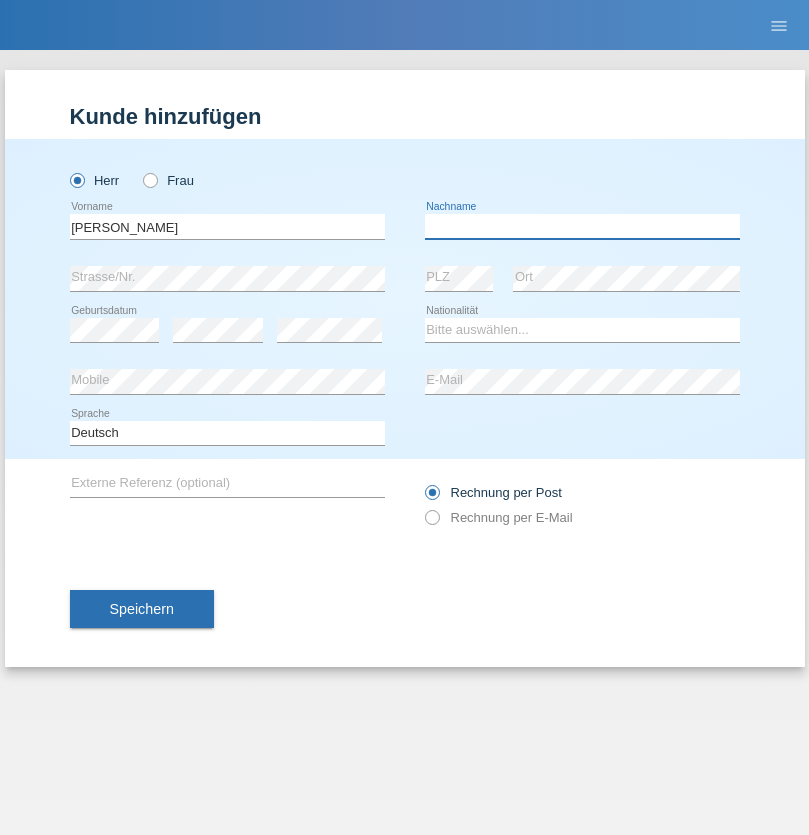 click at bounding box center [582, 226] 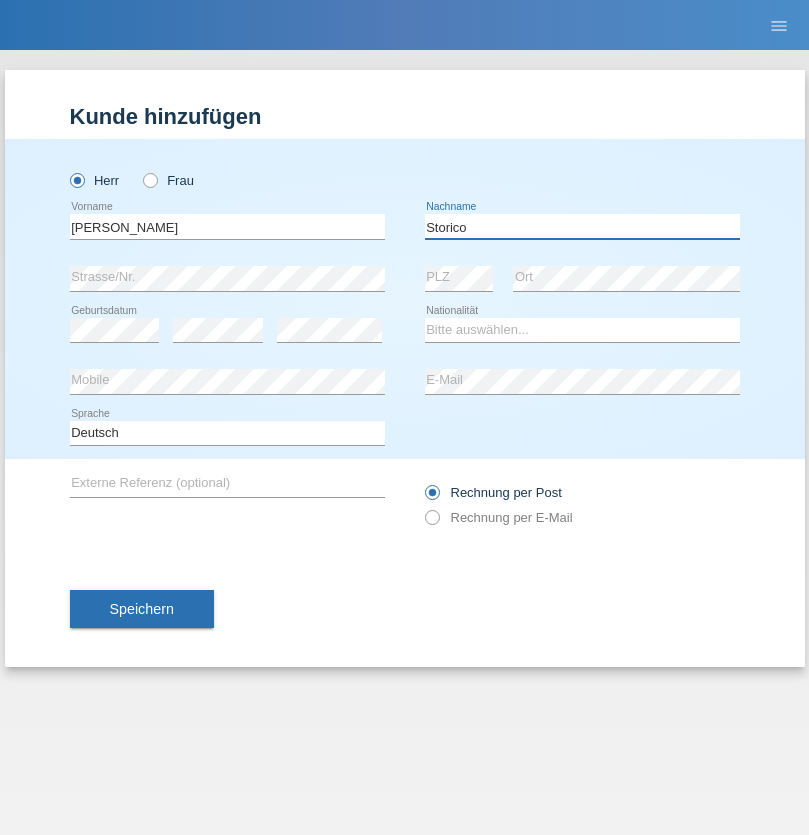 type on "Storico" 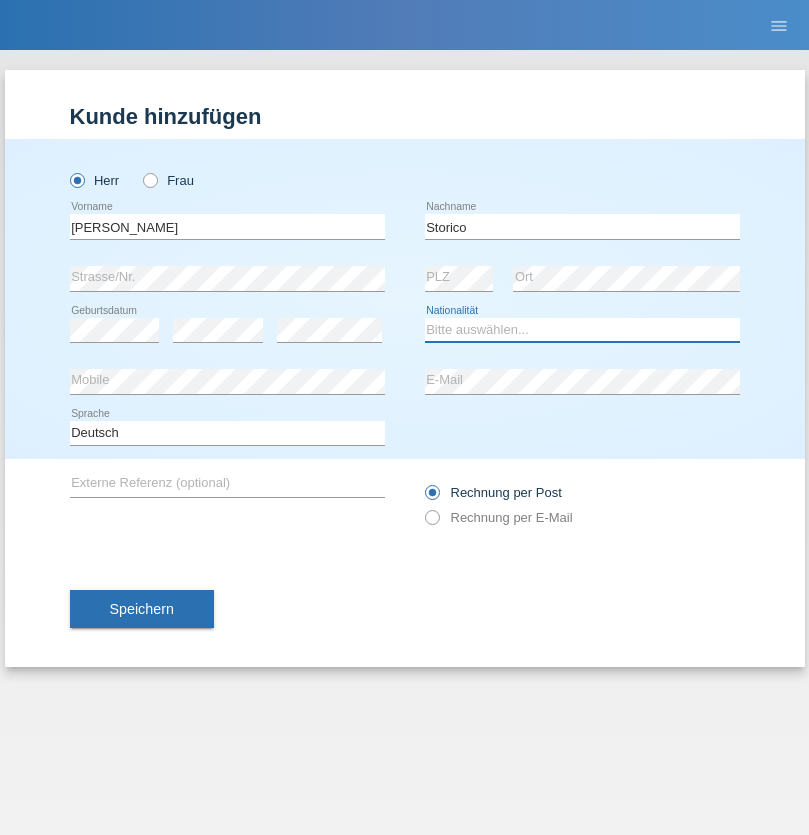 select on "IT" 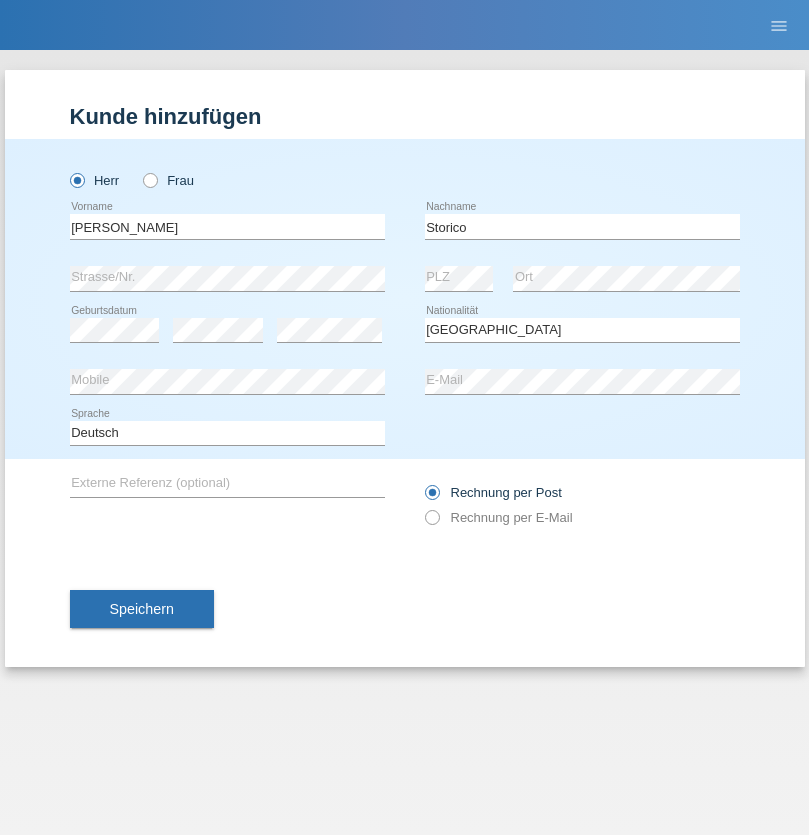 select on "C" 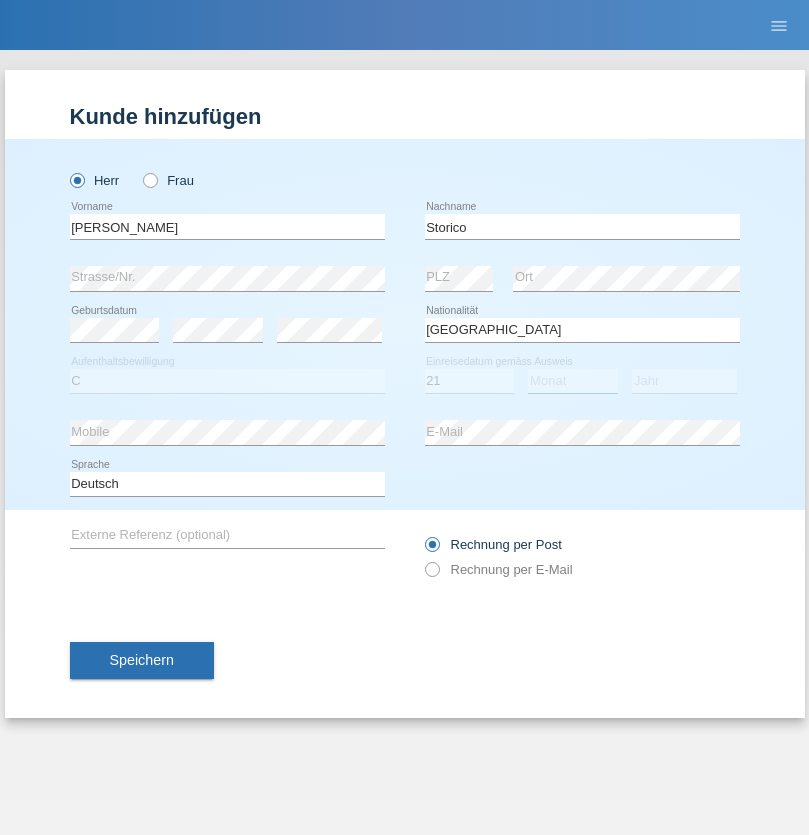 select on "07" 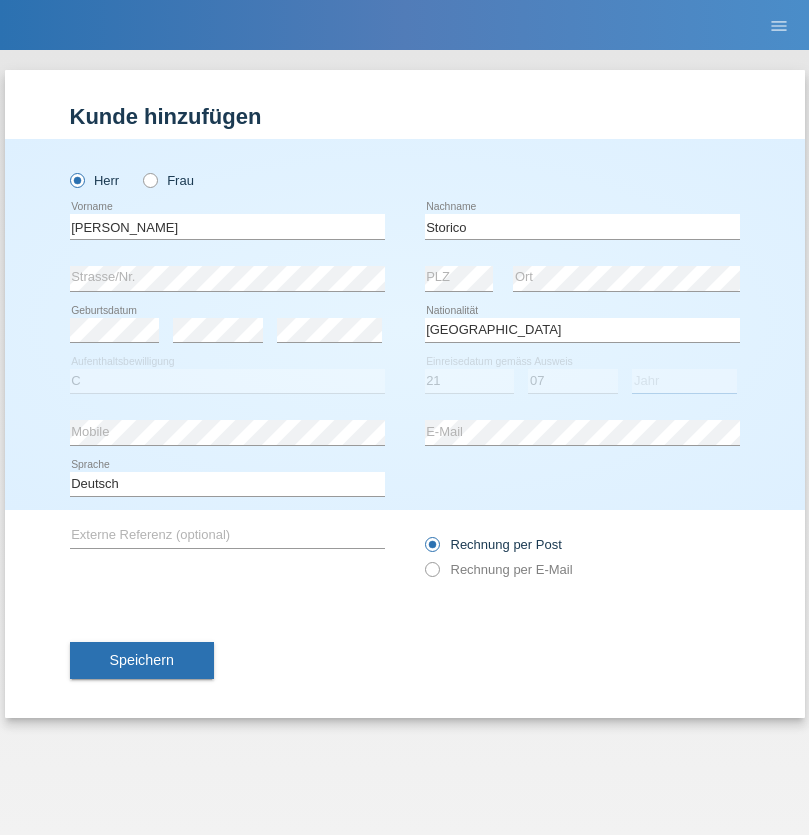 select on "2021" 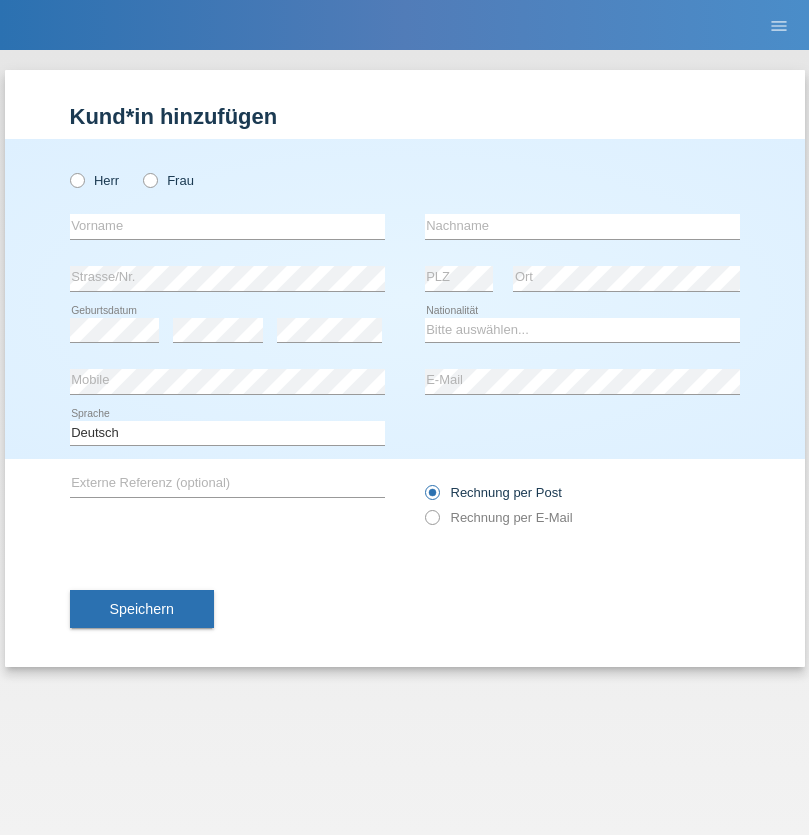 scroll, scrollTop: 0, scrollLeft: 0, axis: both 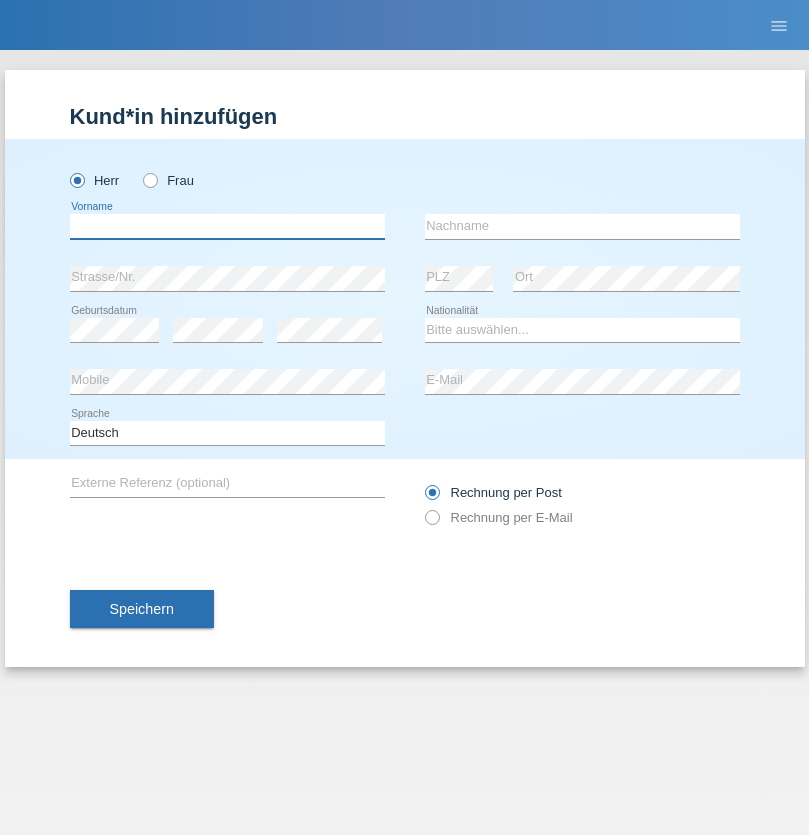 click at bounding box center [227, 226] 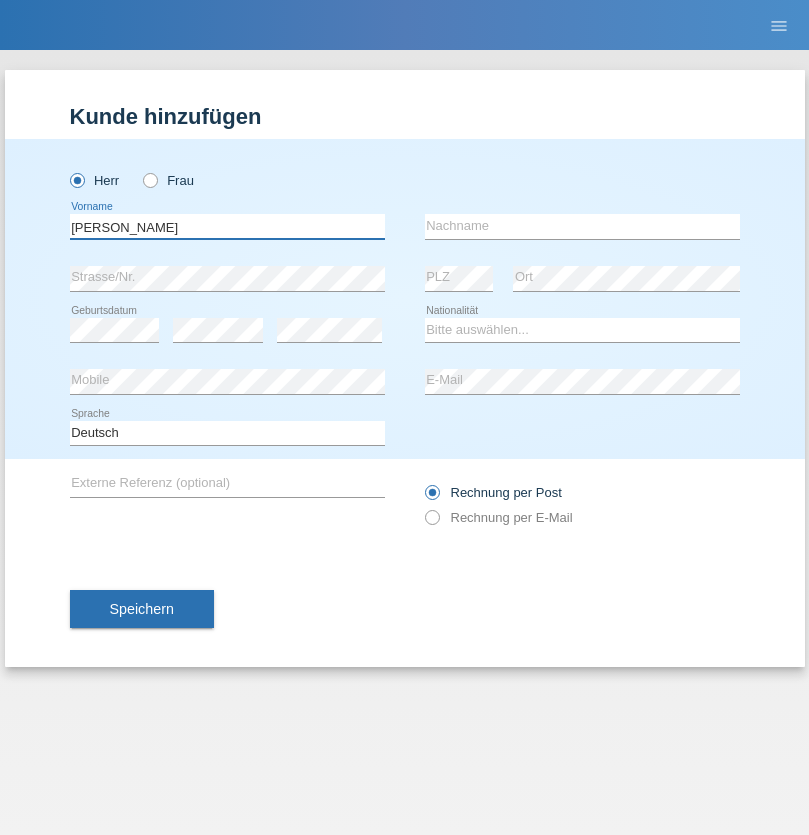type on "Sven" 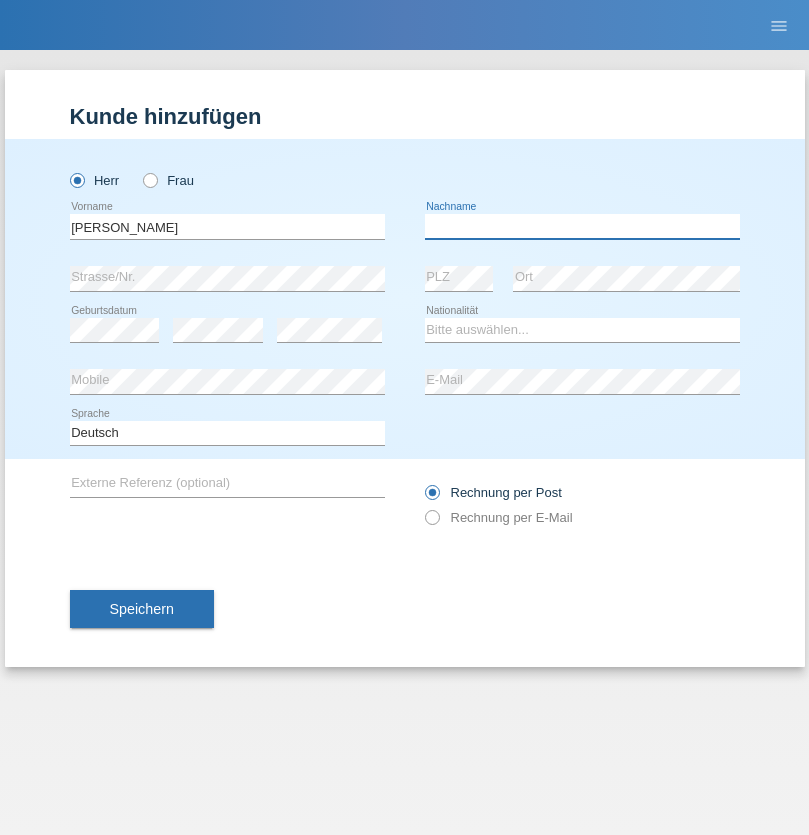 click at bounding box center (582, 226) 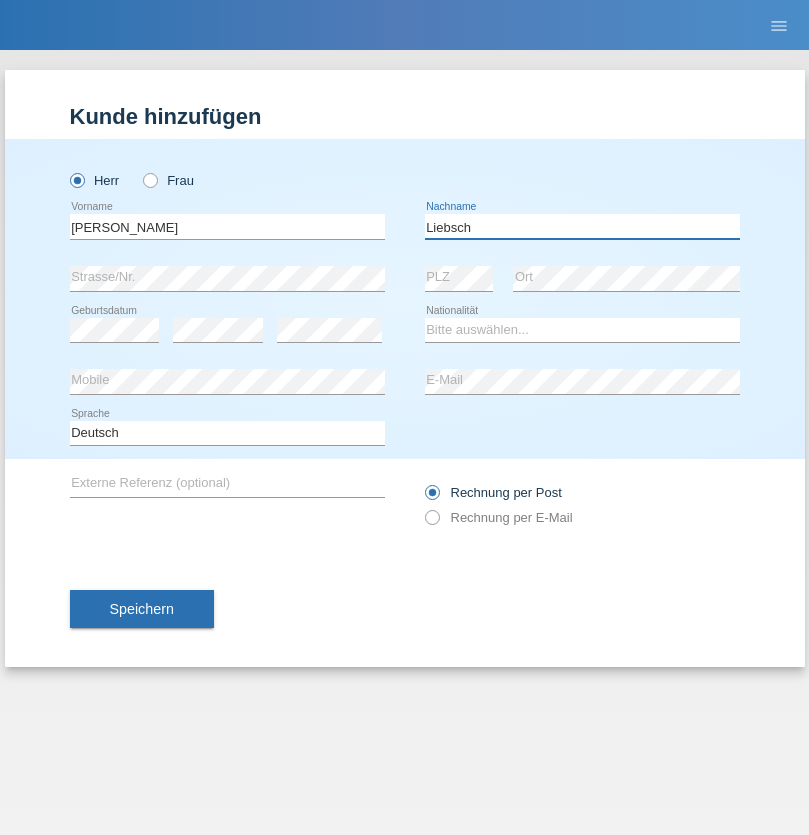 type on "Liebsch" 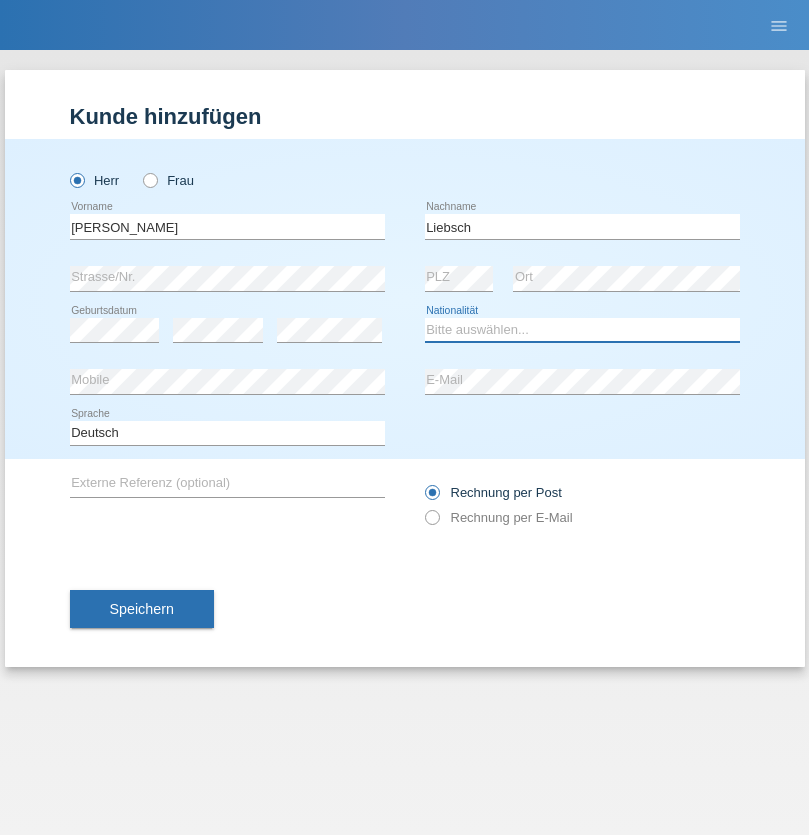 select on "DE" 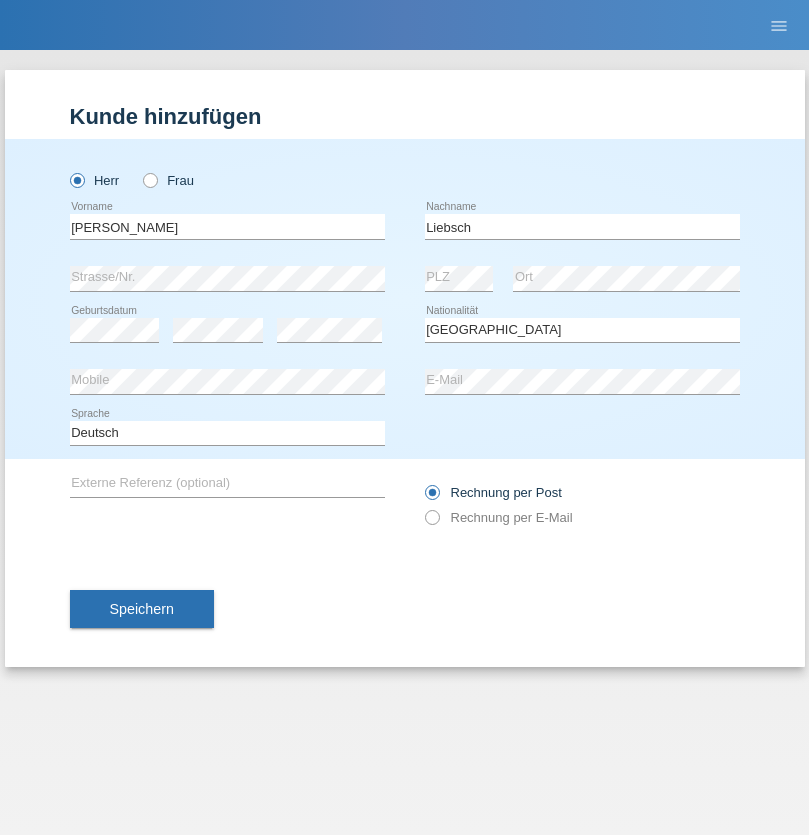 select on "C" 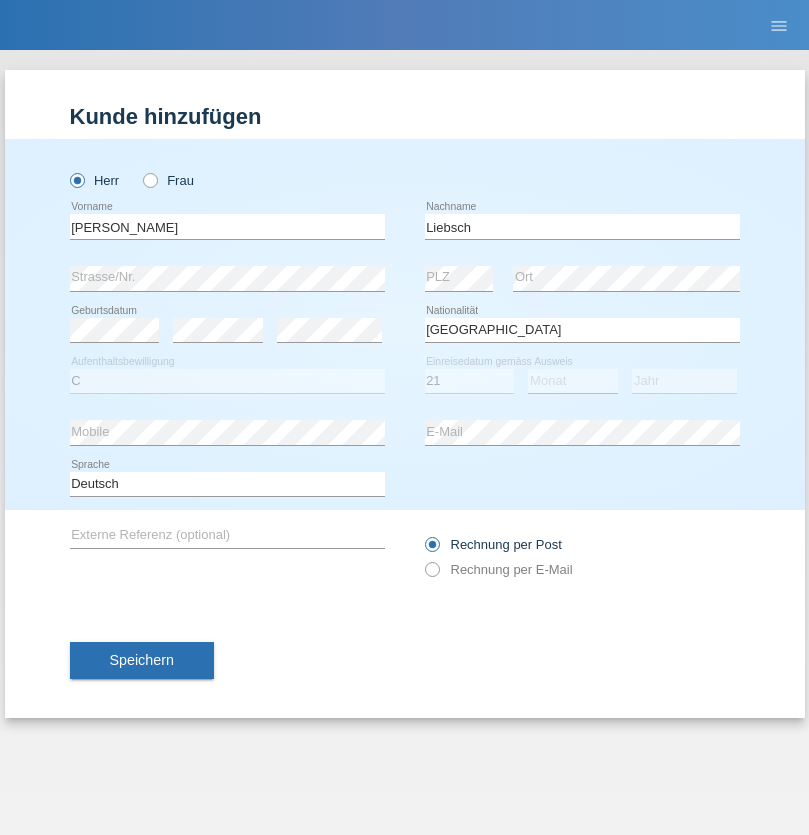 select on "07" 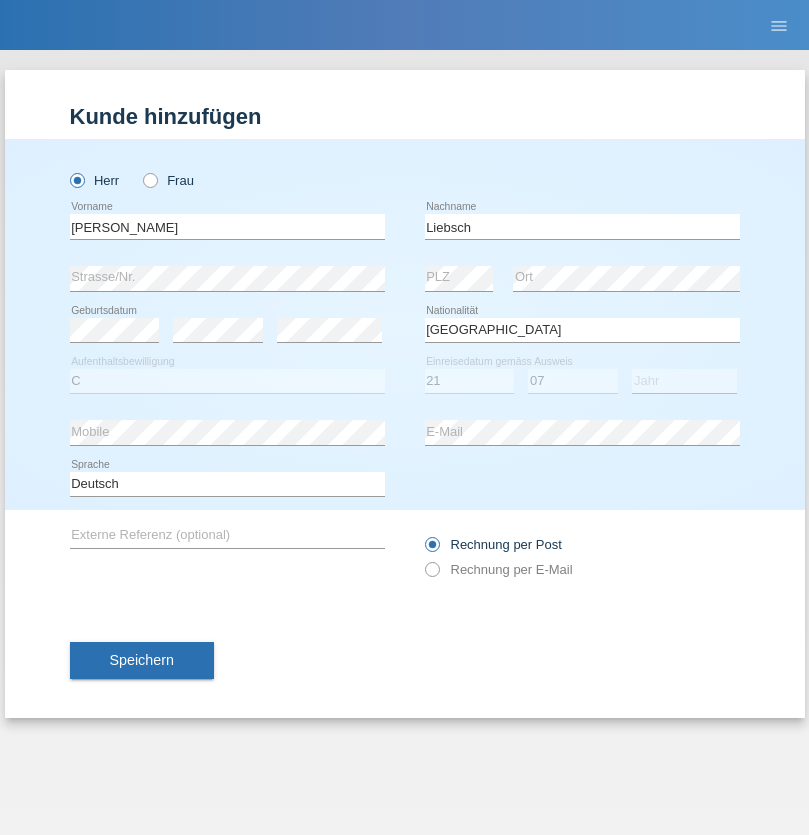 select on "2021" 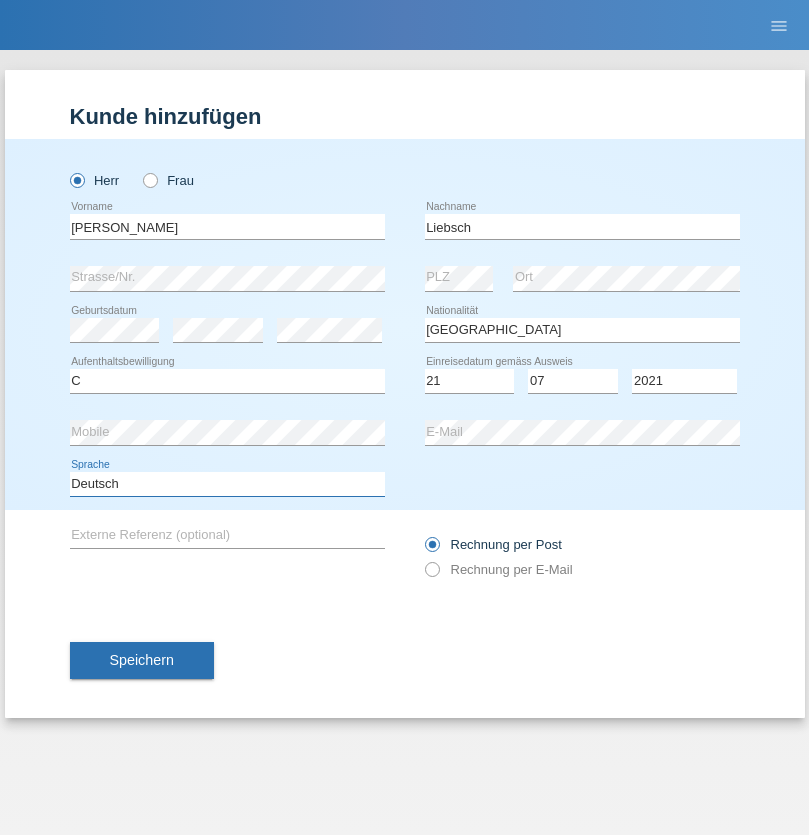 select on "en" 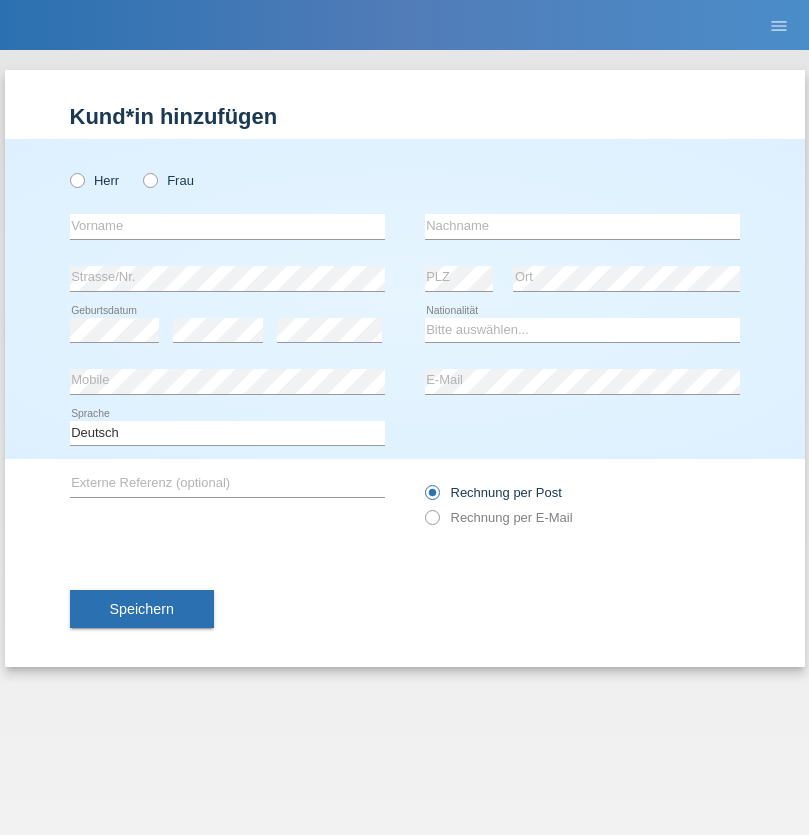scroll, scrollTop: 0, scrollLeft: 0, axis: both 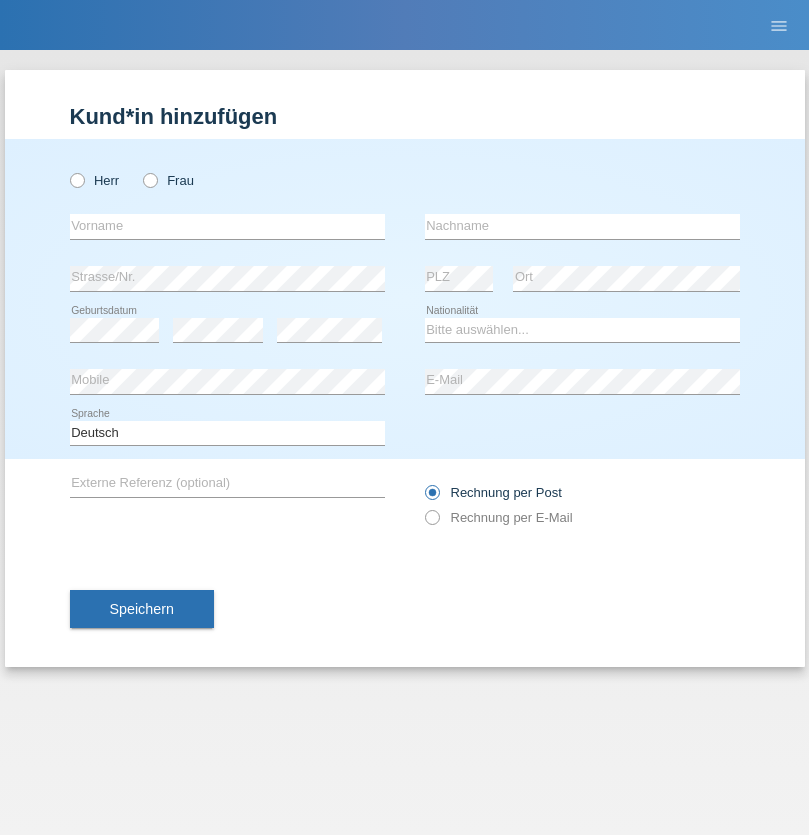 radio on "true" 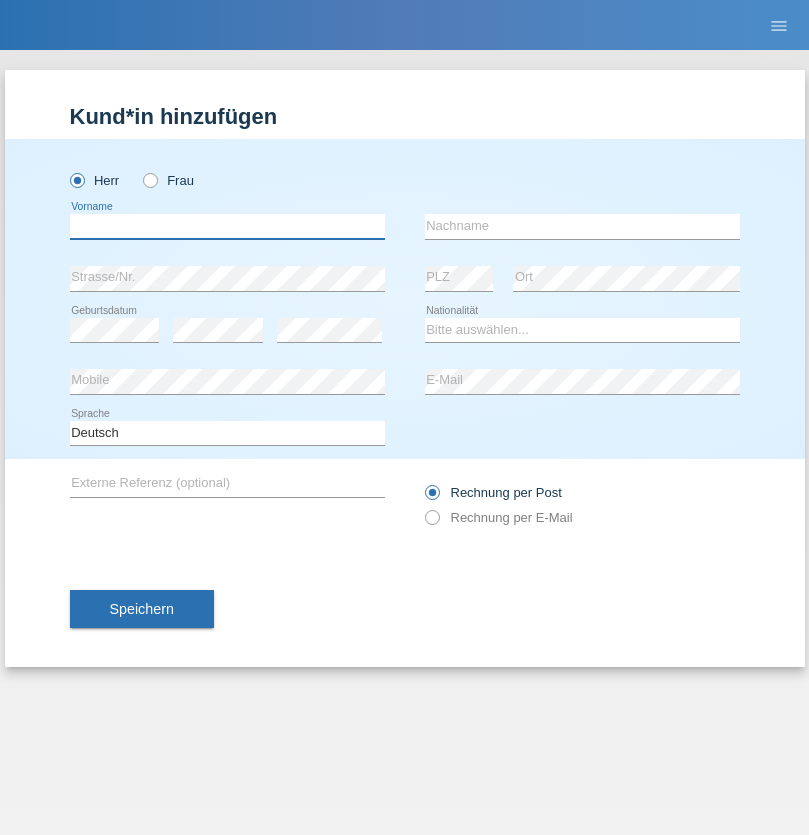 click at bounding box center (227, 226) 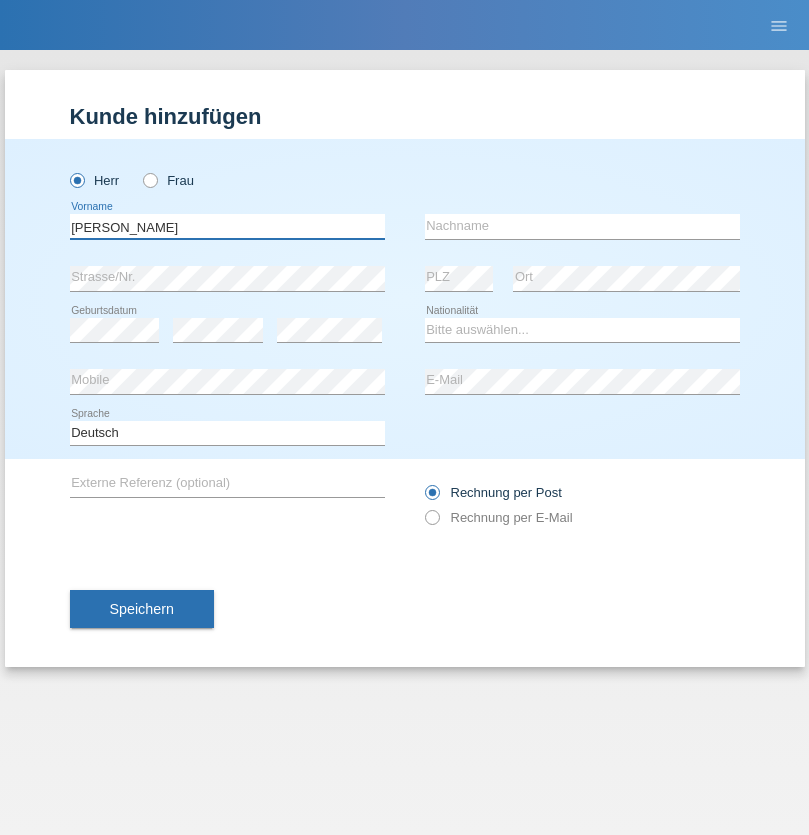 type on "[PERSON_NAME]" 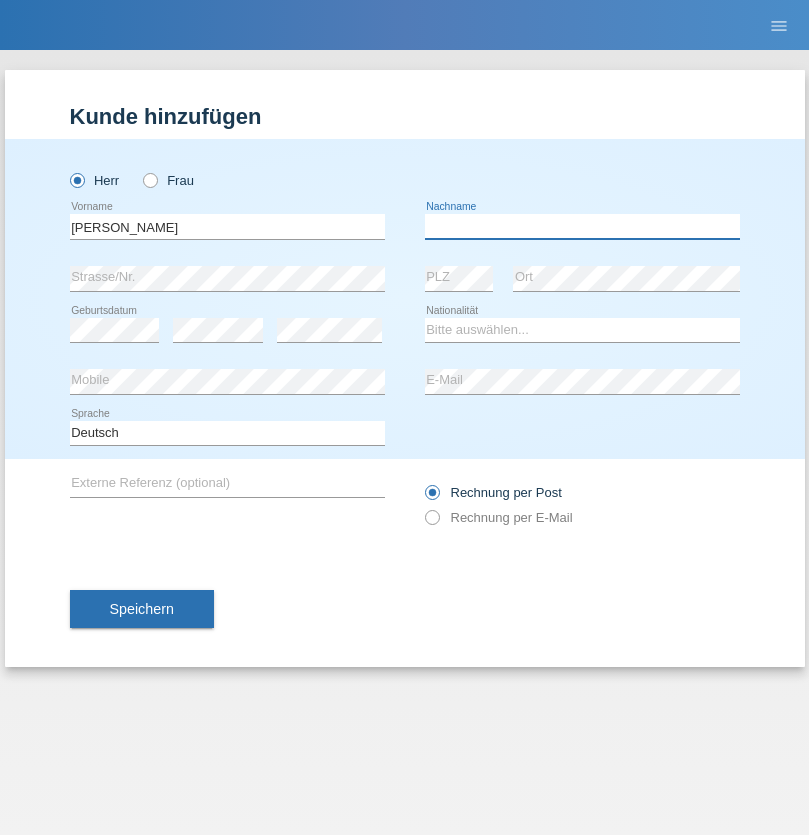 click at bounding box center (582, 226) 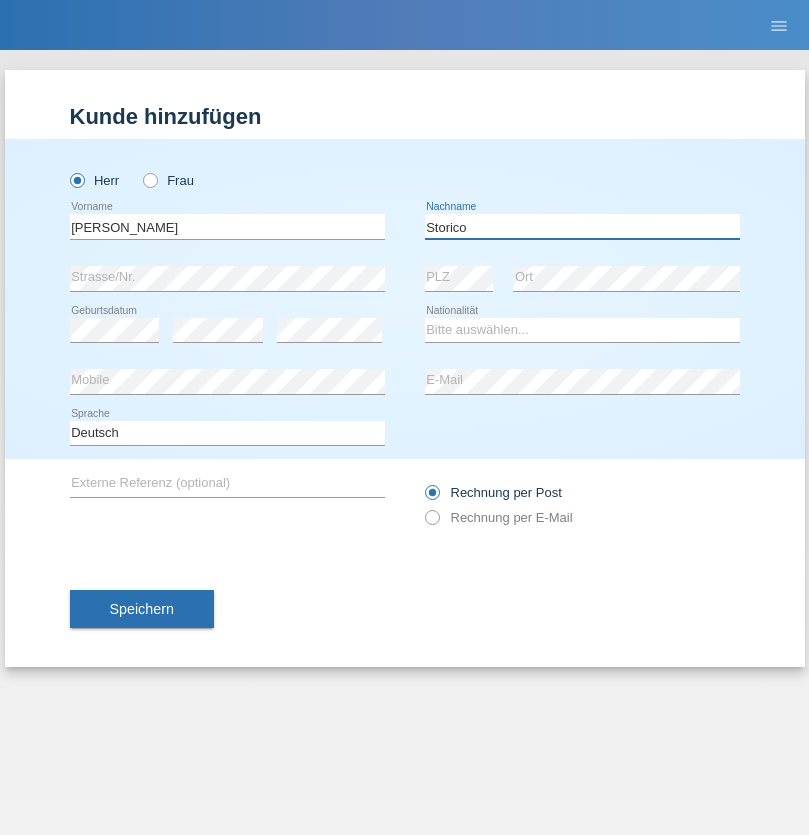 type on "Storico" 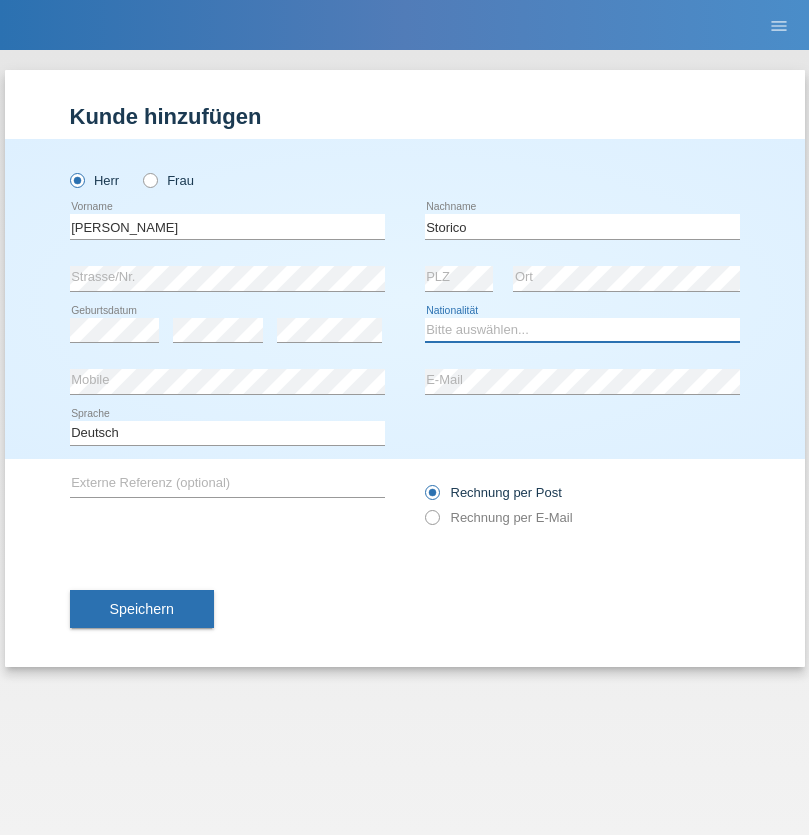 select on "IT" 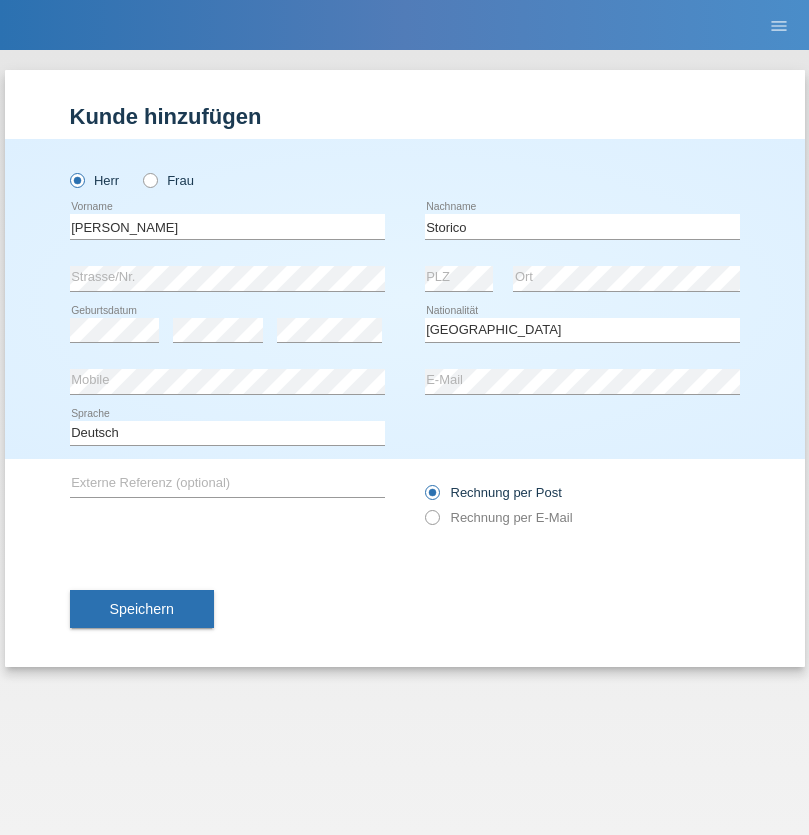 select on "C" 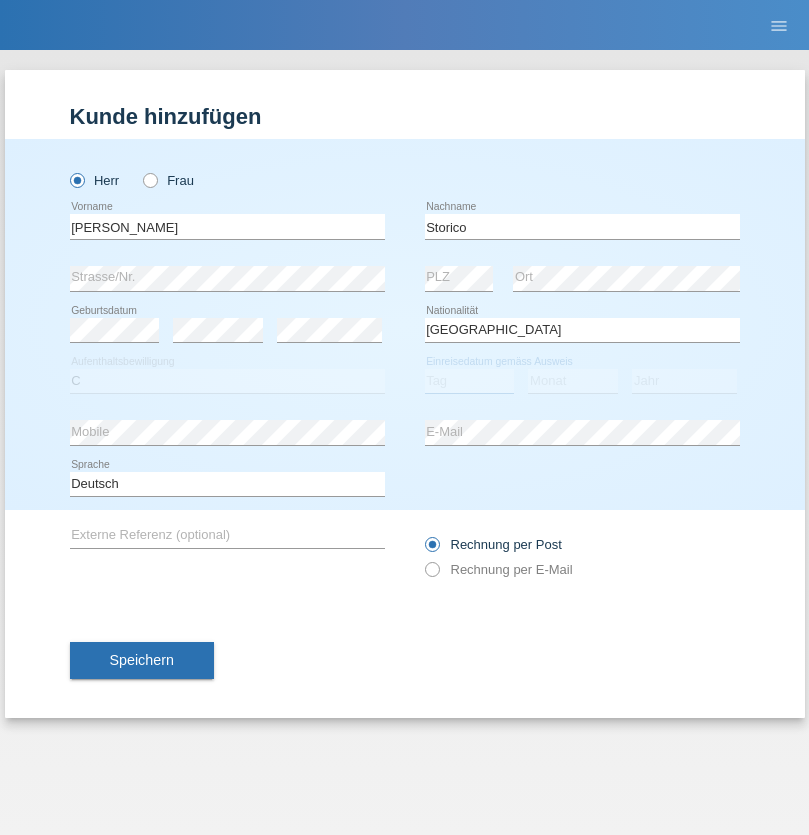 select on "21" 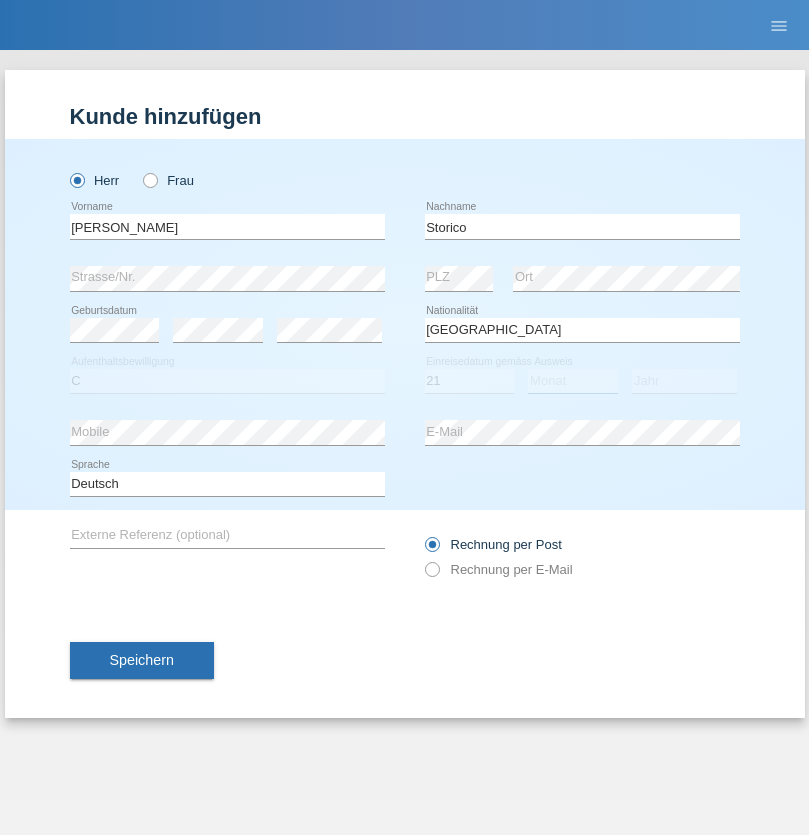 select on "07" 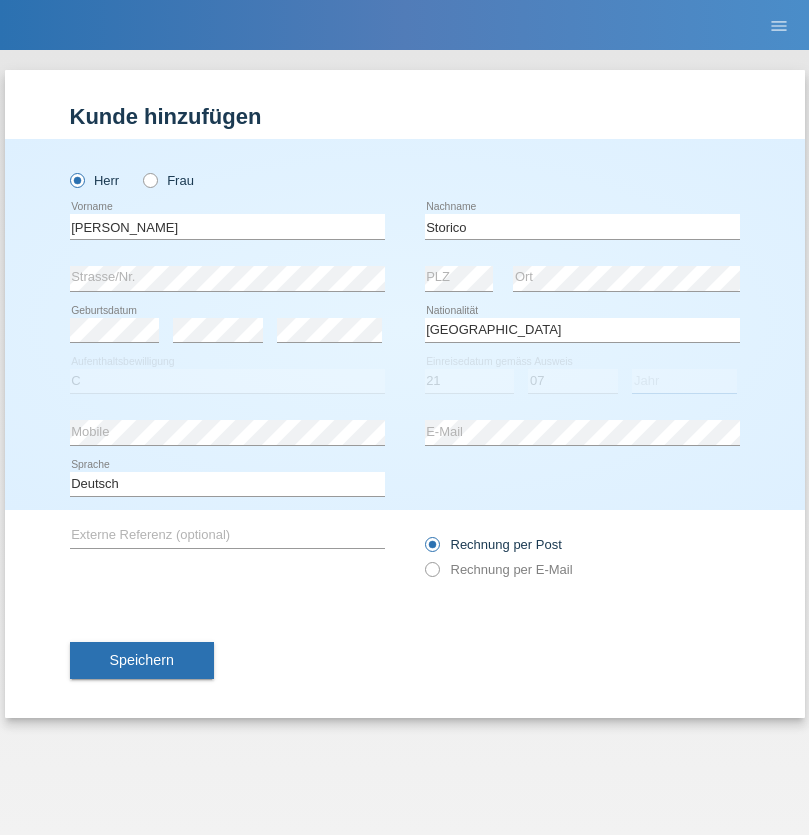 select on "2021" 